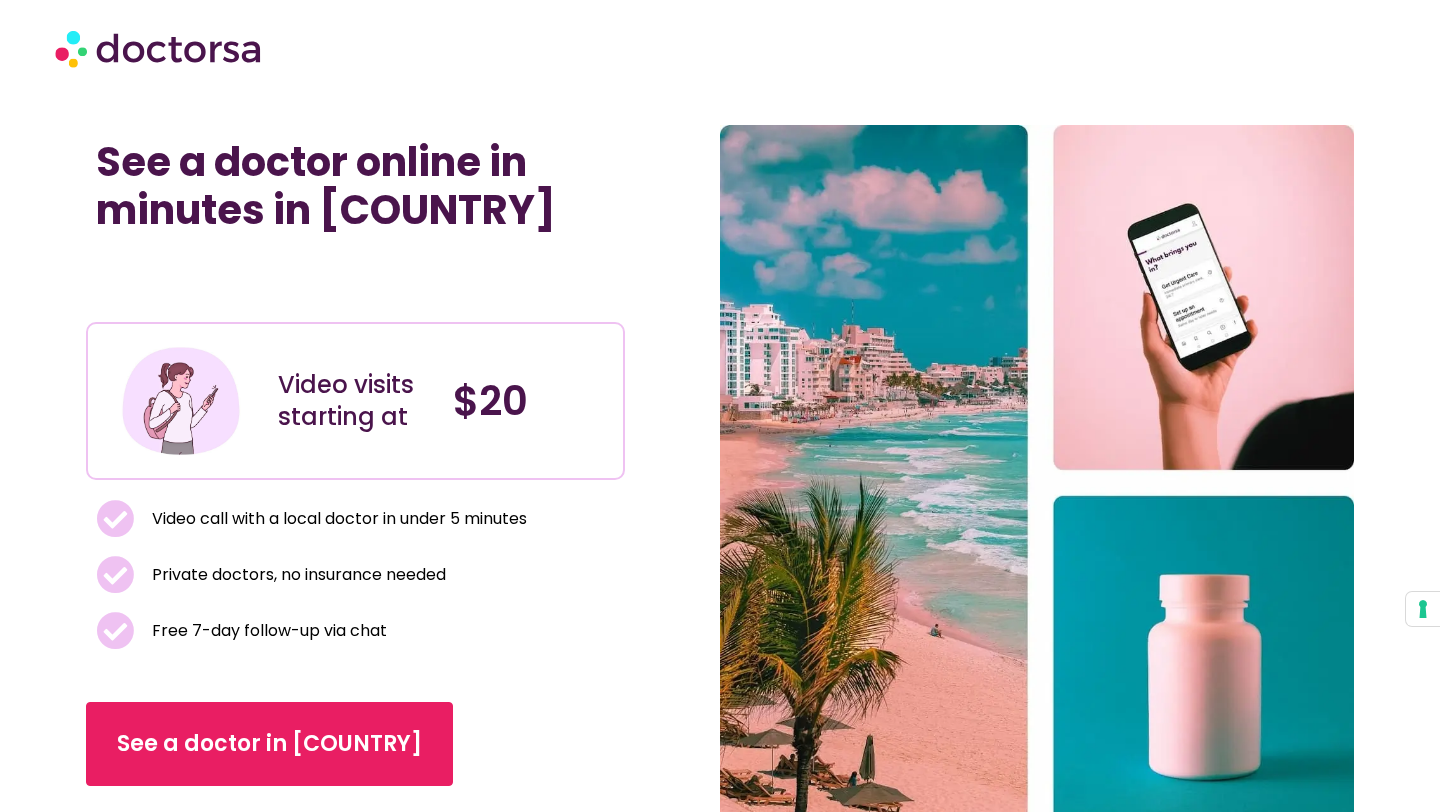 scroll, scrollTop: 0, scrollLeft: 0, axis: both 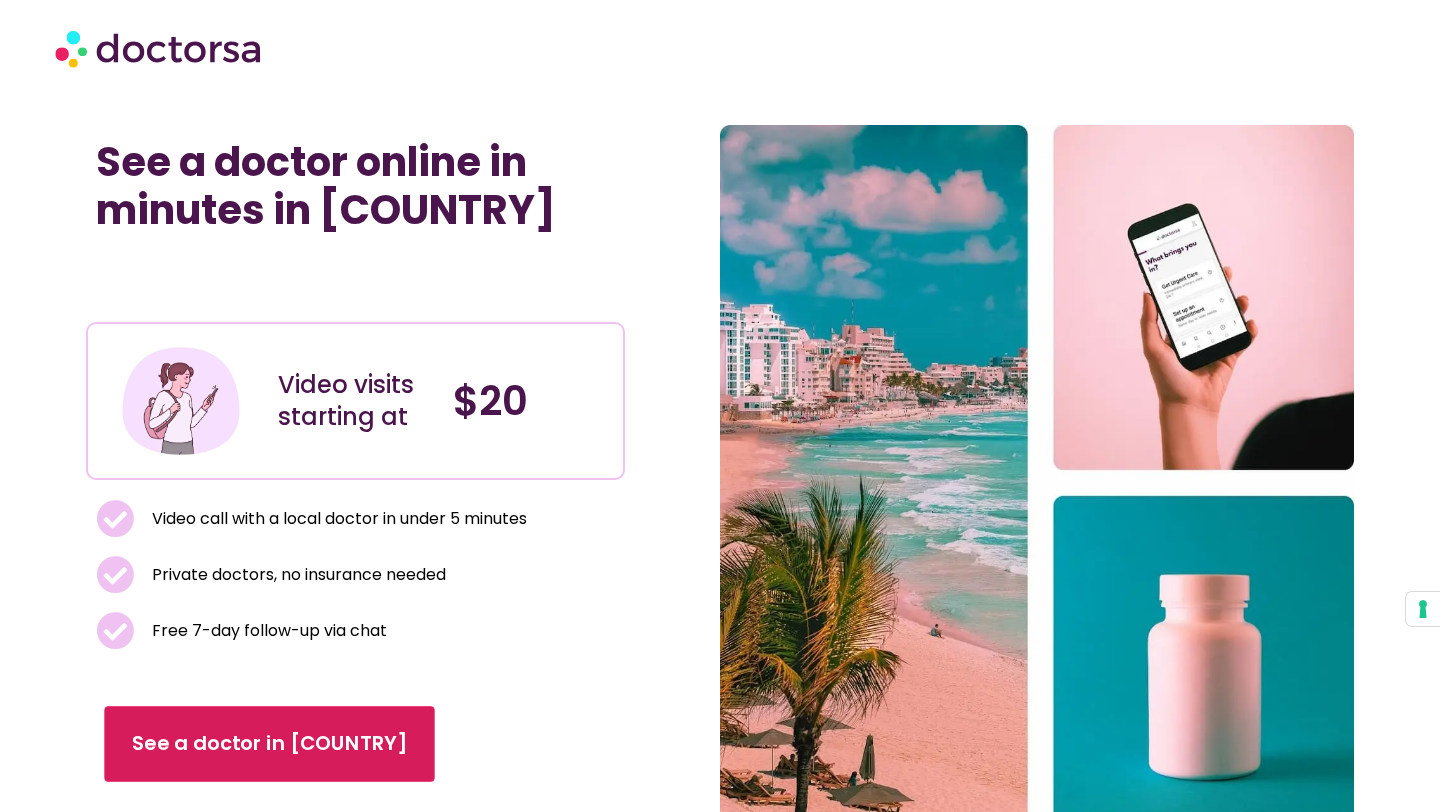 click on "See a doctor in Mexico" at bounding box center [270, 744] 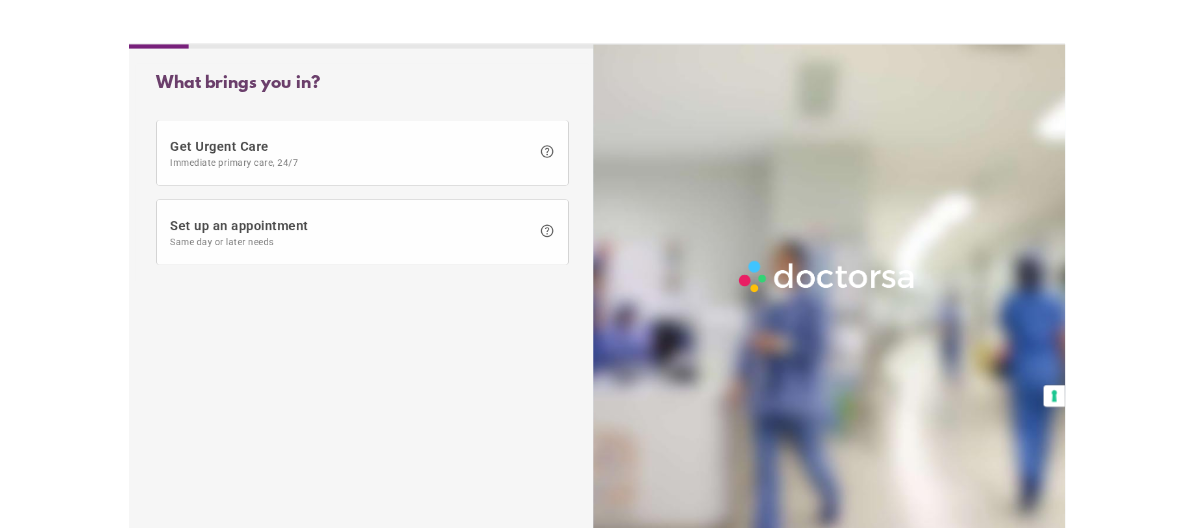 scroll, scrollTop: 0, scrollLeft: 0, axis: both 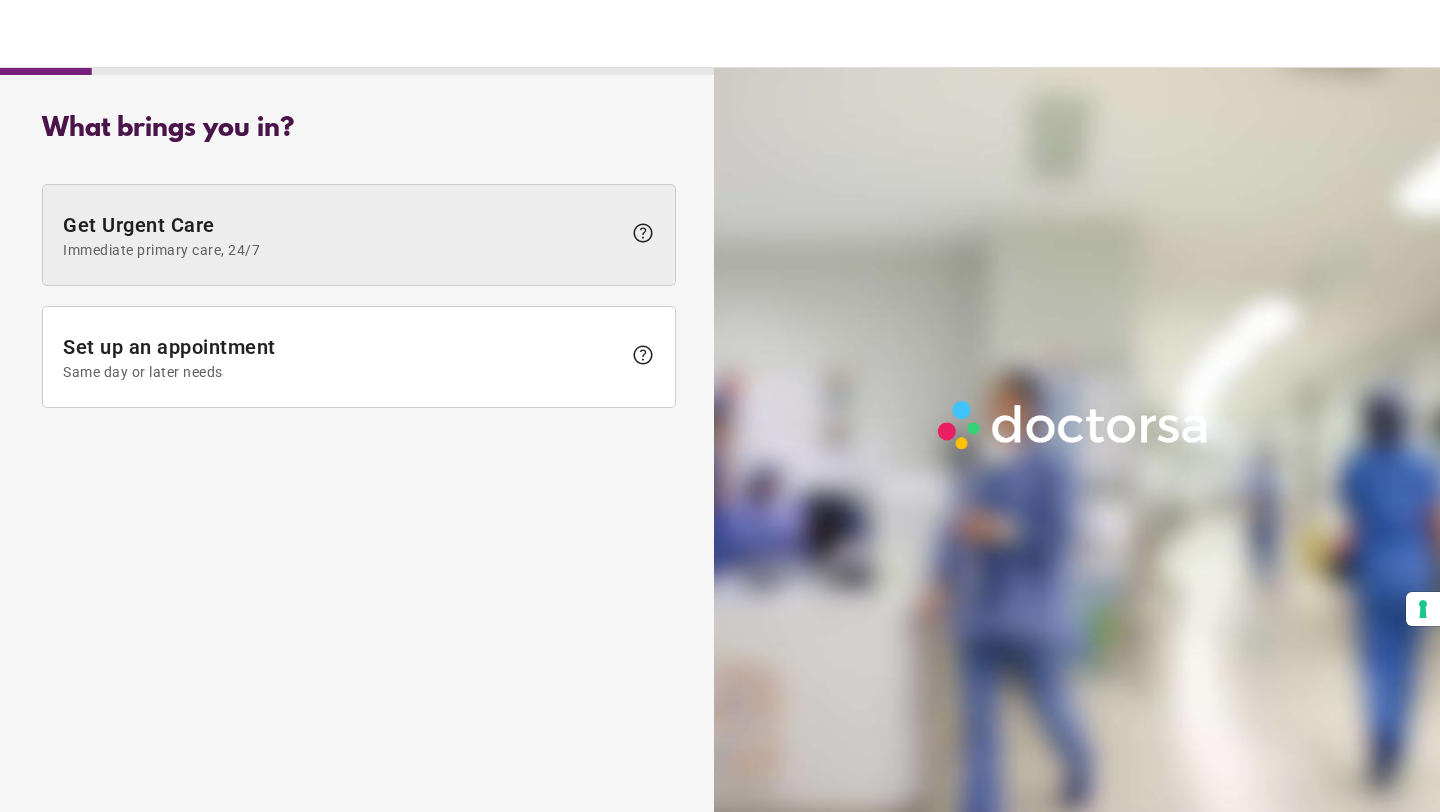 click on "Get Urgent Care
Immediate primary care, 24/7" at bounding box center [342, 235] 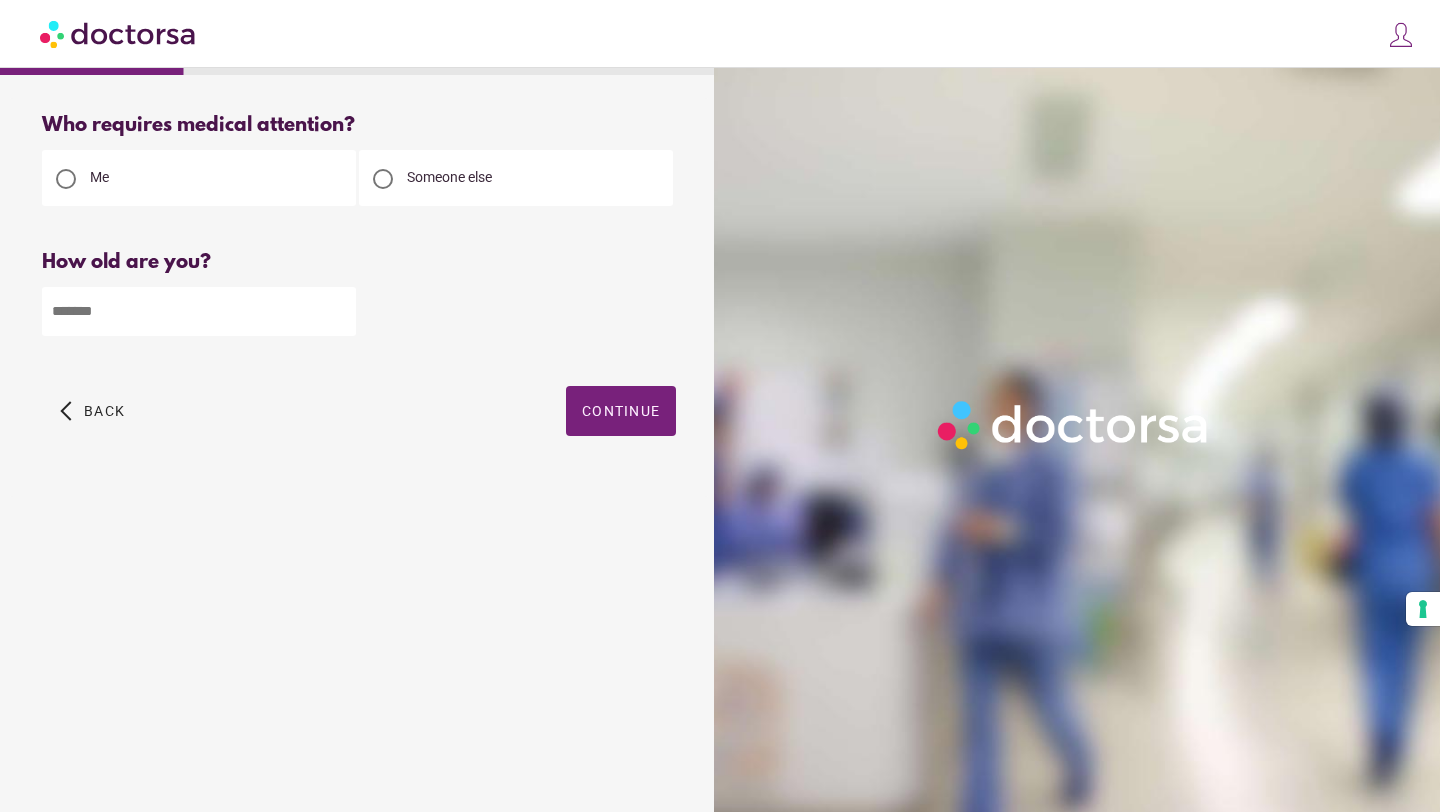 click on "Someone else" at bounding box center (449, 177) 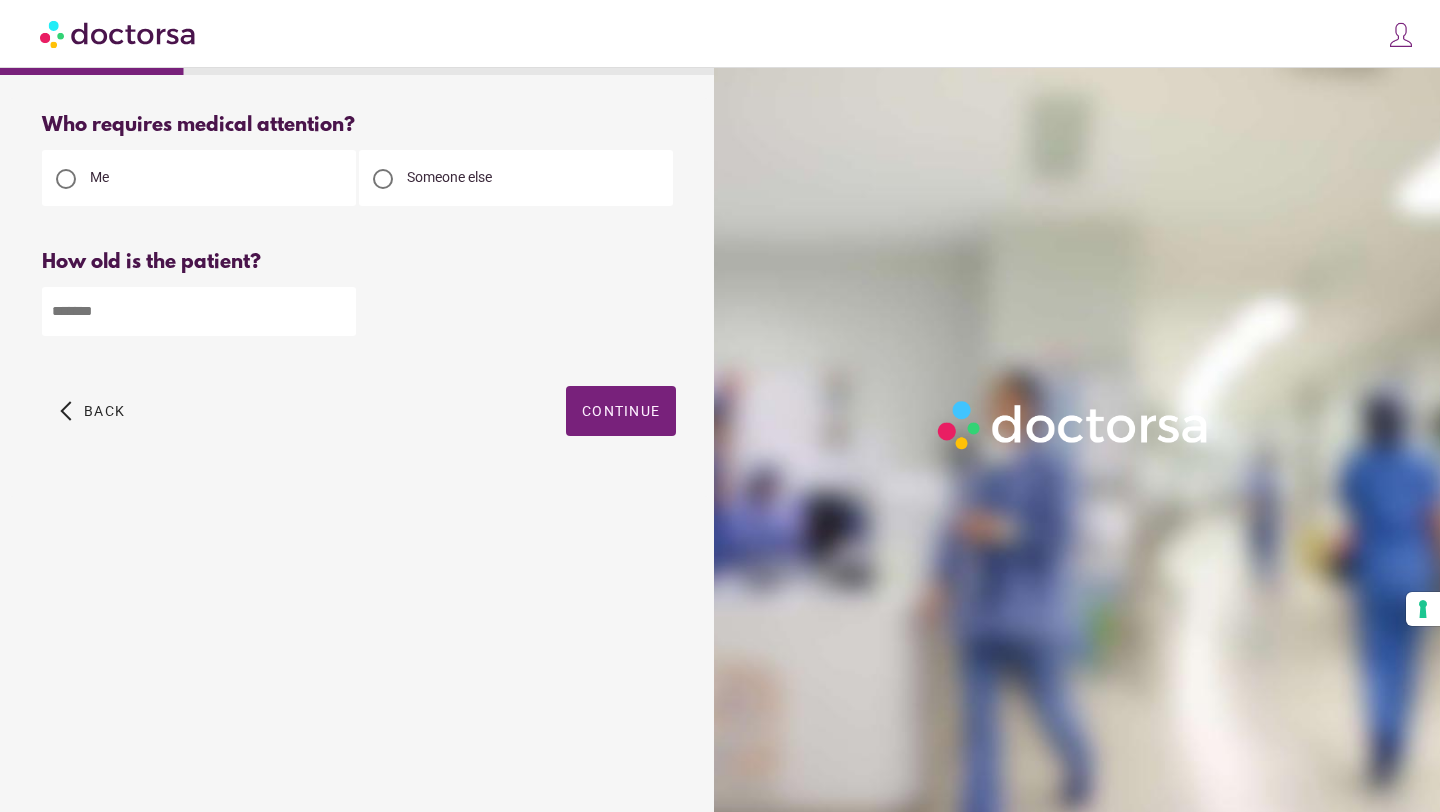 click at bounding box center (199, 311) 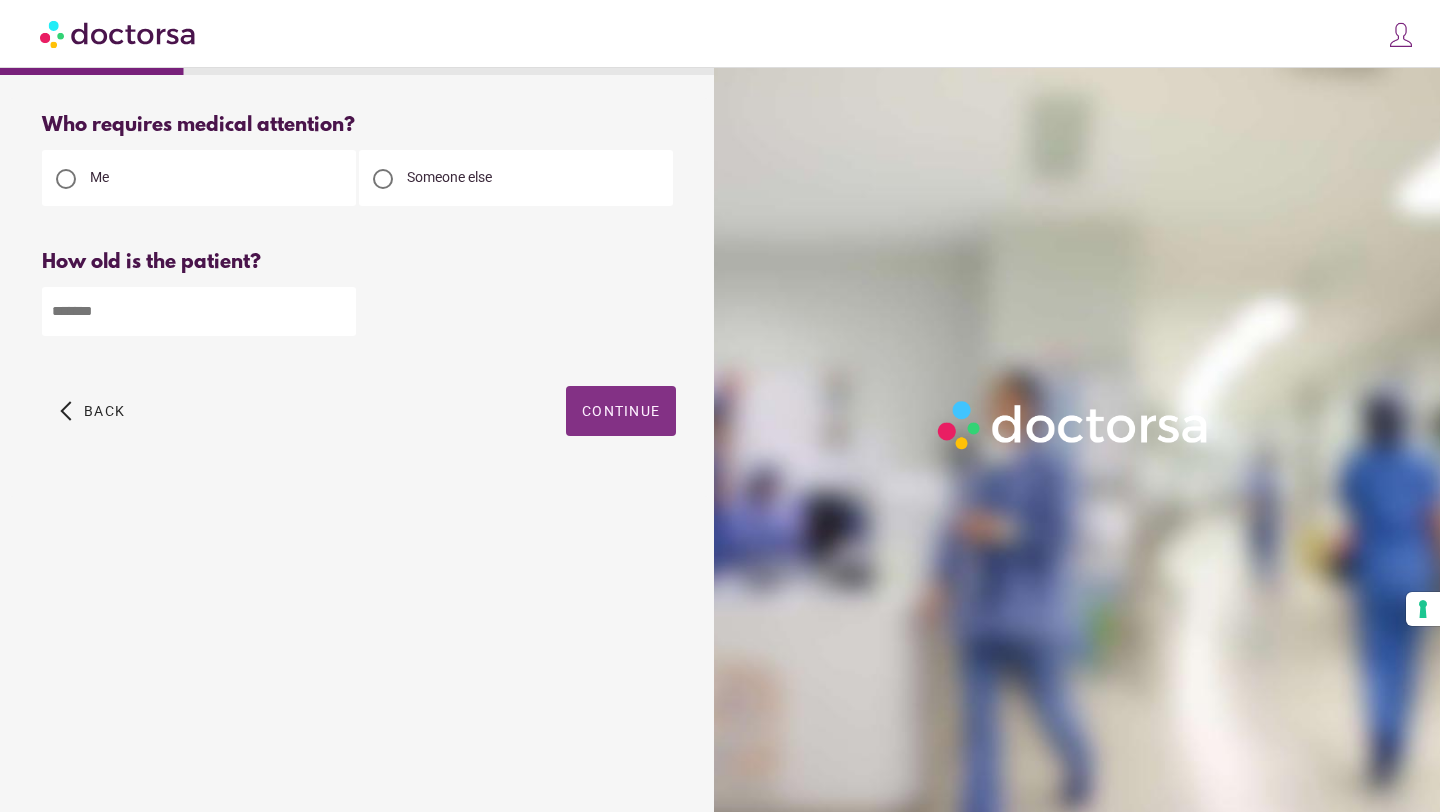type on "**" 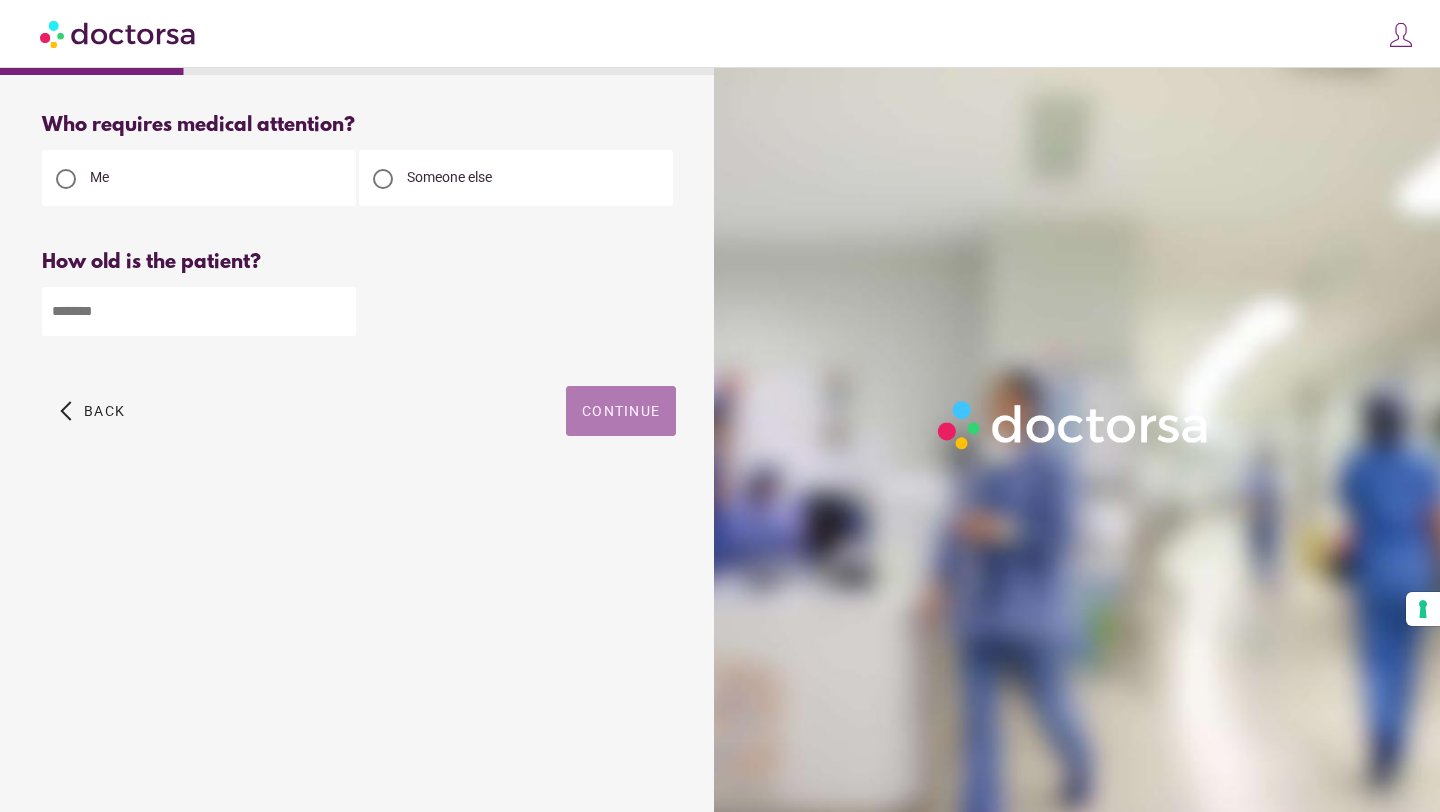 click on "Continue" at bounding box center [621, 411] 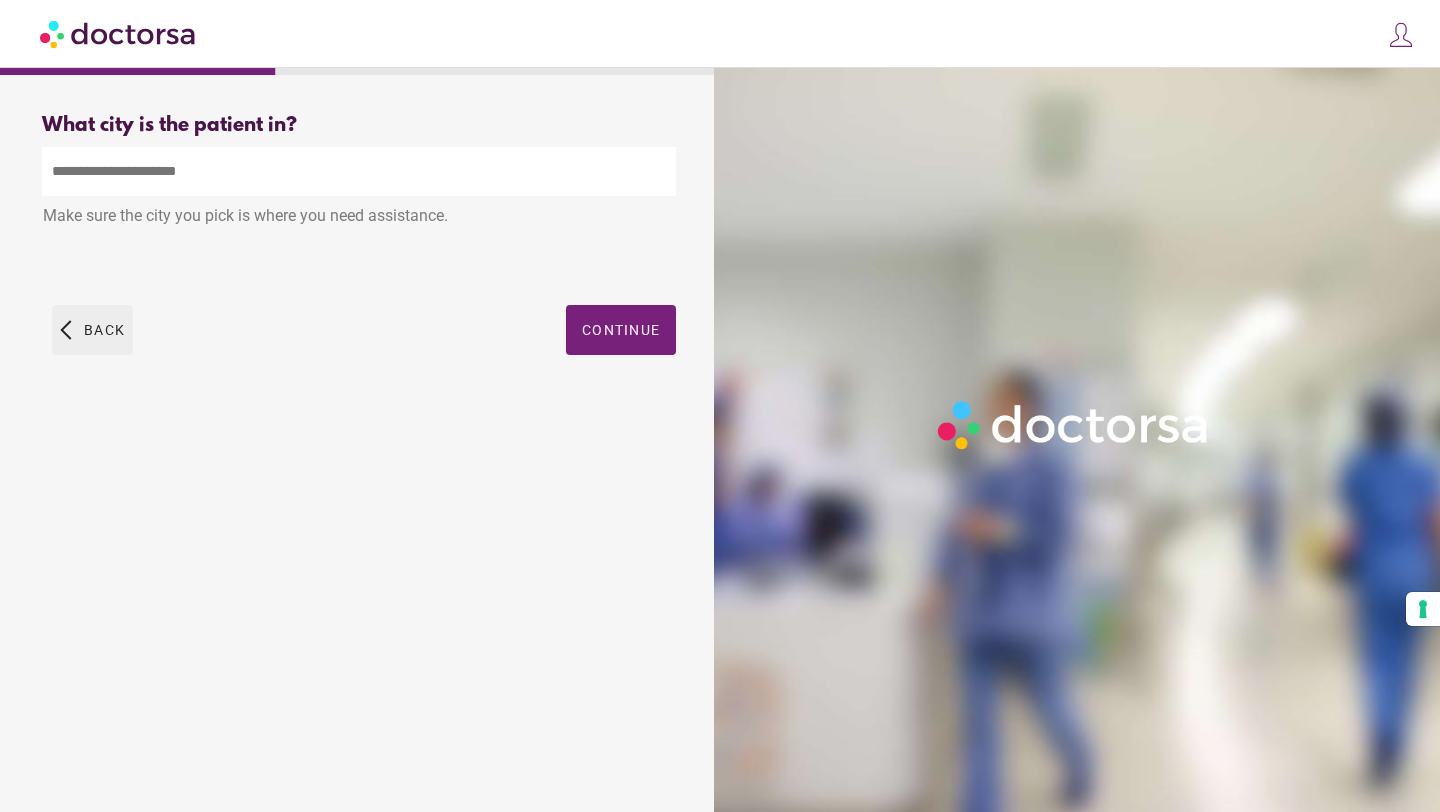 click on "Back" at bounding box center [104, 330] 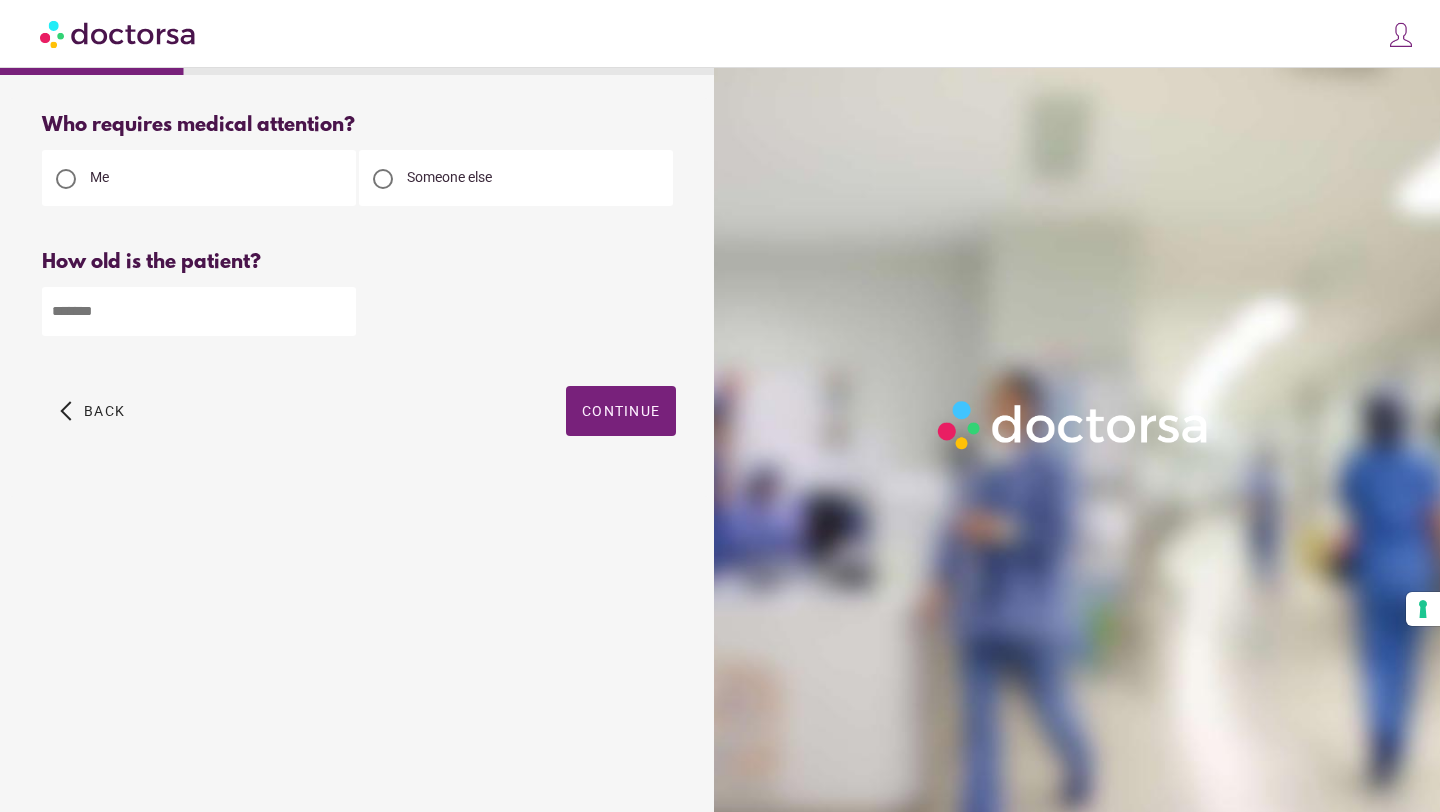 click on "Me" at bounding box center [199, 178] 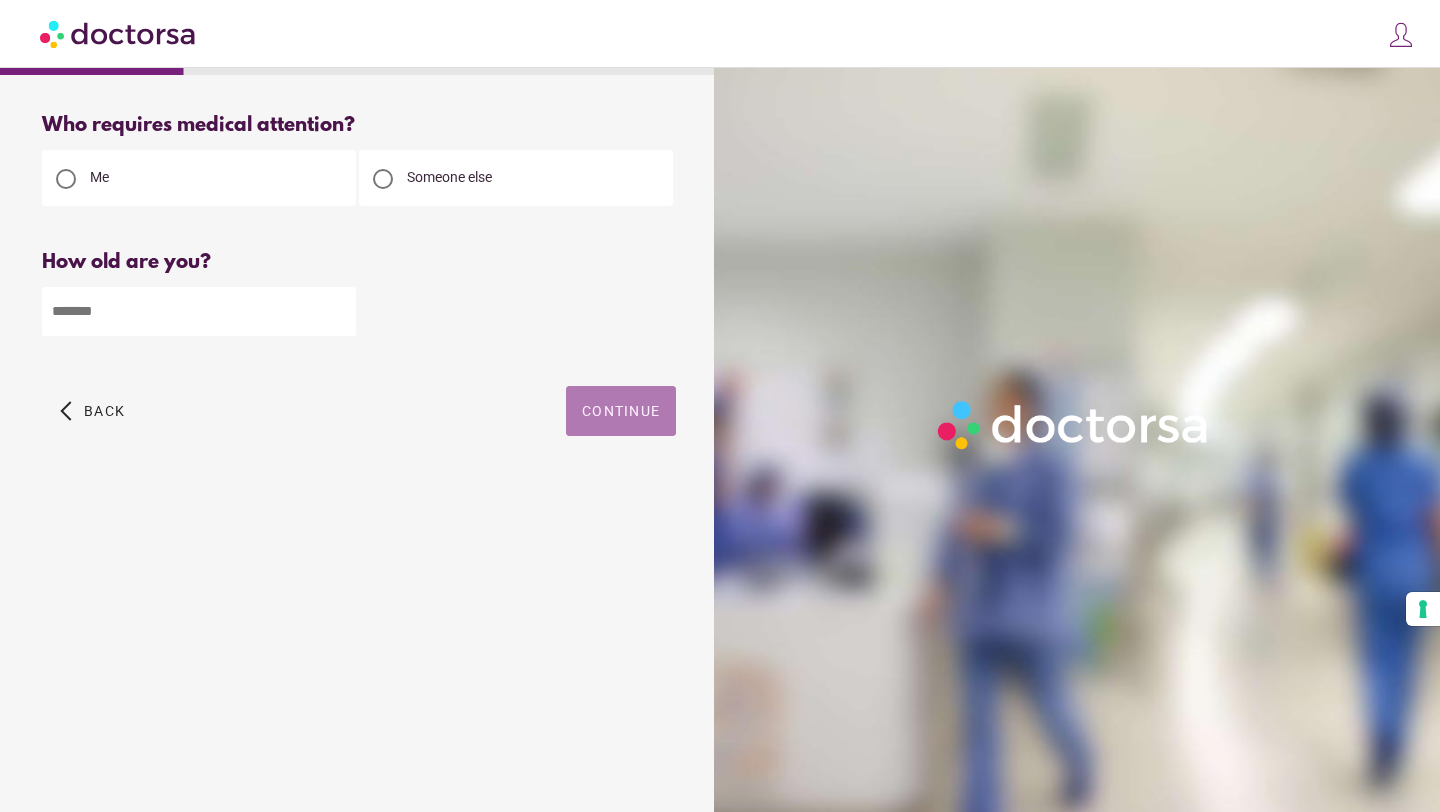 click on "Continue" at bounding box center (621, 411) 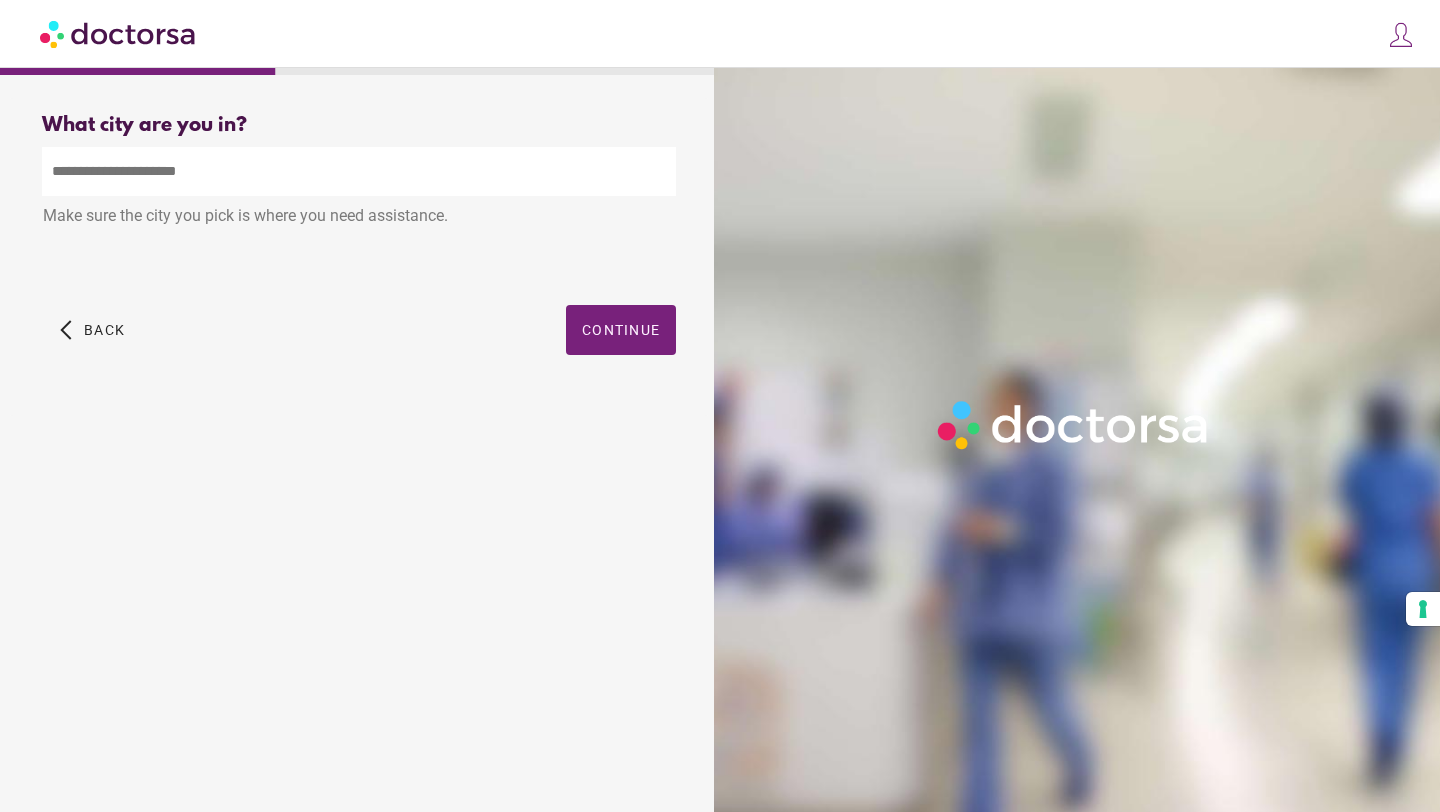 click at bounding box center (359, 171) 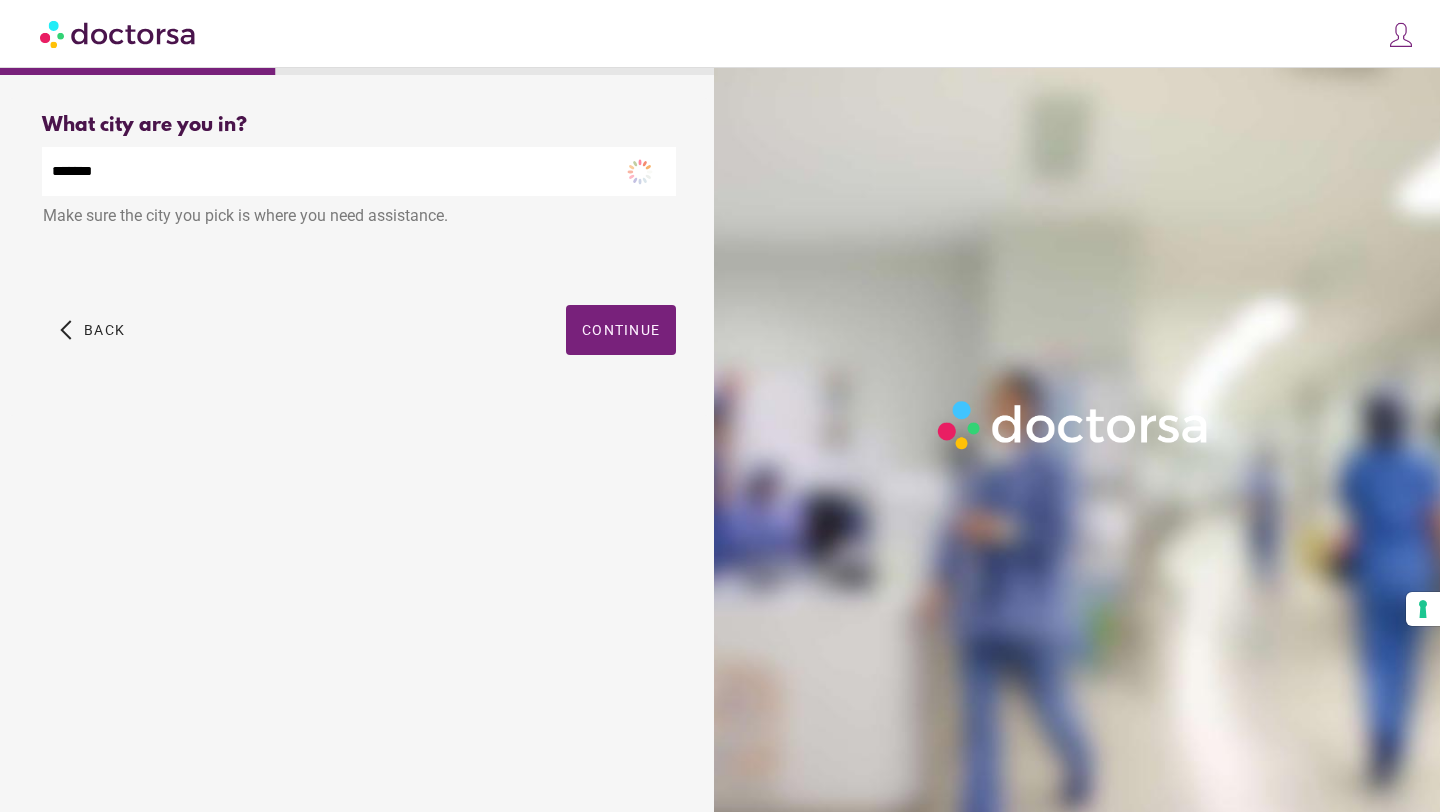 drag, startPoint x: 137, startPoint y: 188, endPoint x: 33, endPoint y: 186, distance: 104.019226 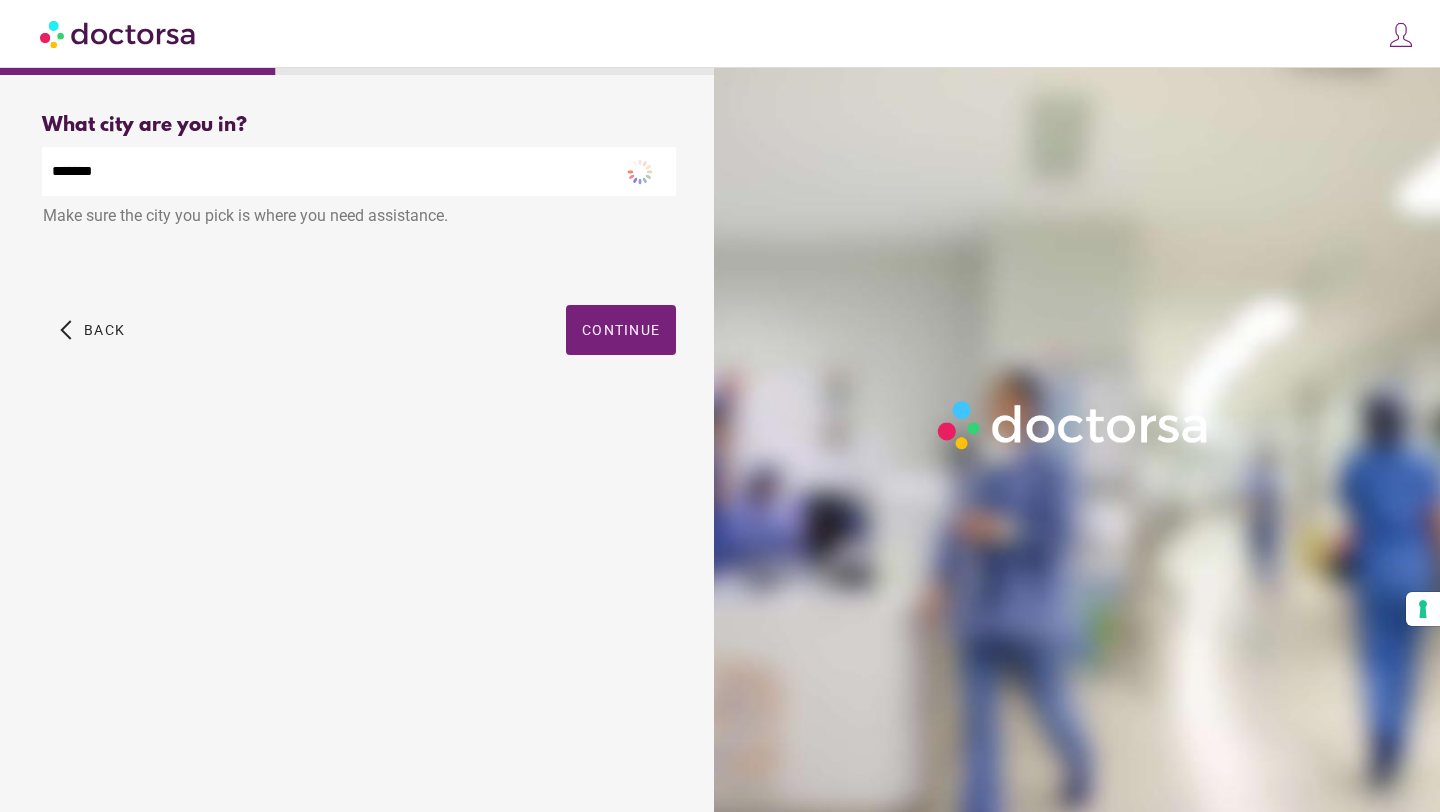 click on "What city are you in?
What city is the patient in?
******
Make sure the city you pick is where you need assistance.
City Not Found. Please begin typing the city name and select the correct option from the list.
arrow_back_ios
Back
Continue" at bounding box center (359, 257) 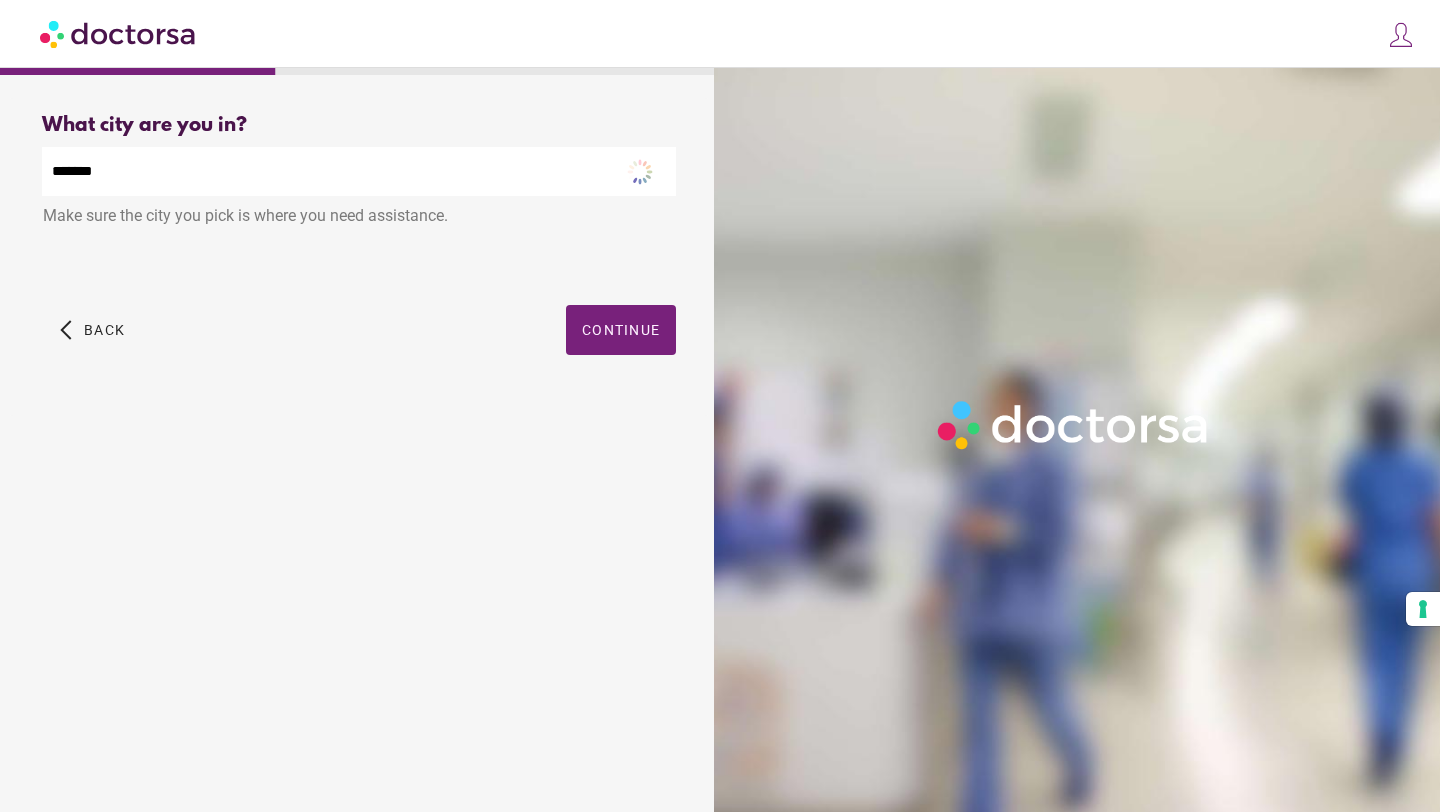 drag, startPoint x: 106, startPoint y: 178, endPoint x: 20, endPoint y: 178, distance: 86 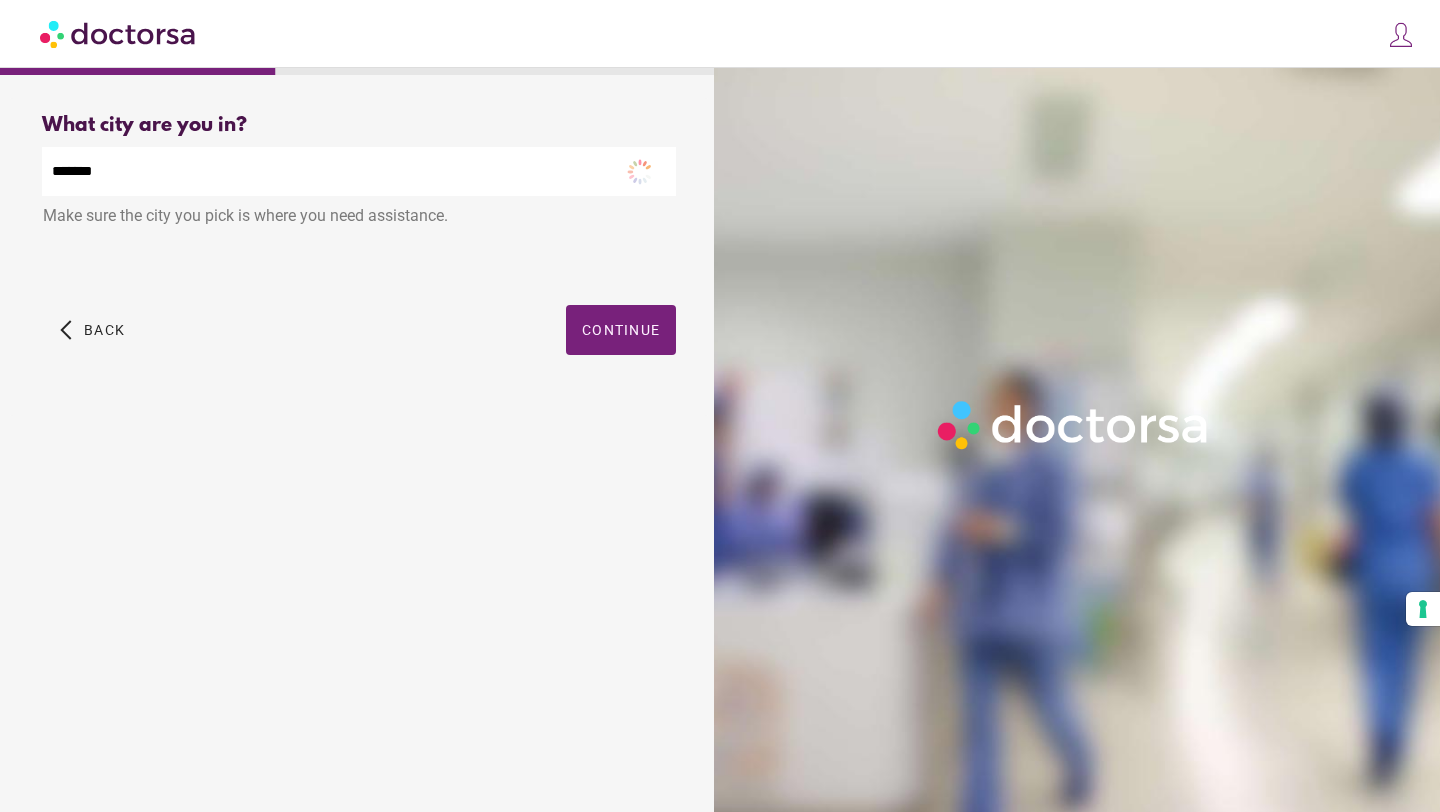 click on "What city are you in?
What city is the patient in?
******
Make sure the city you pick is where you need assistance.
City Not Found. Please begin typing the city name and select the correct option from the list.
arrow_back_ios
Back
Continue" at bounding box center [359, 257] 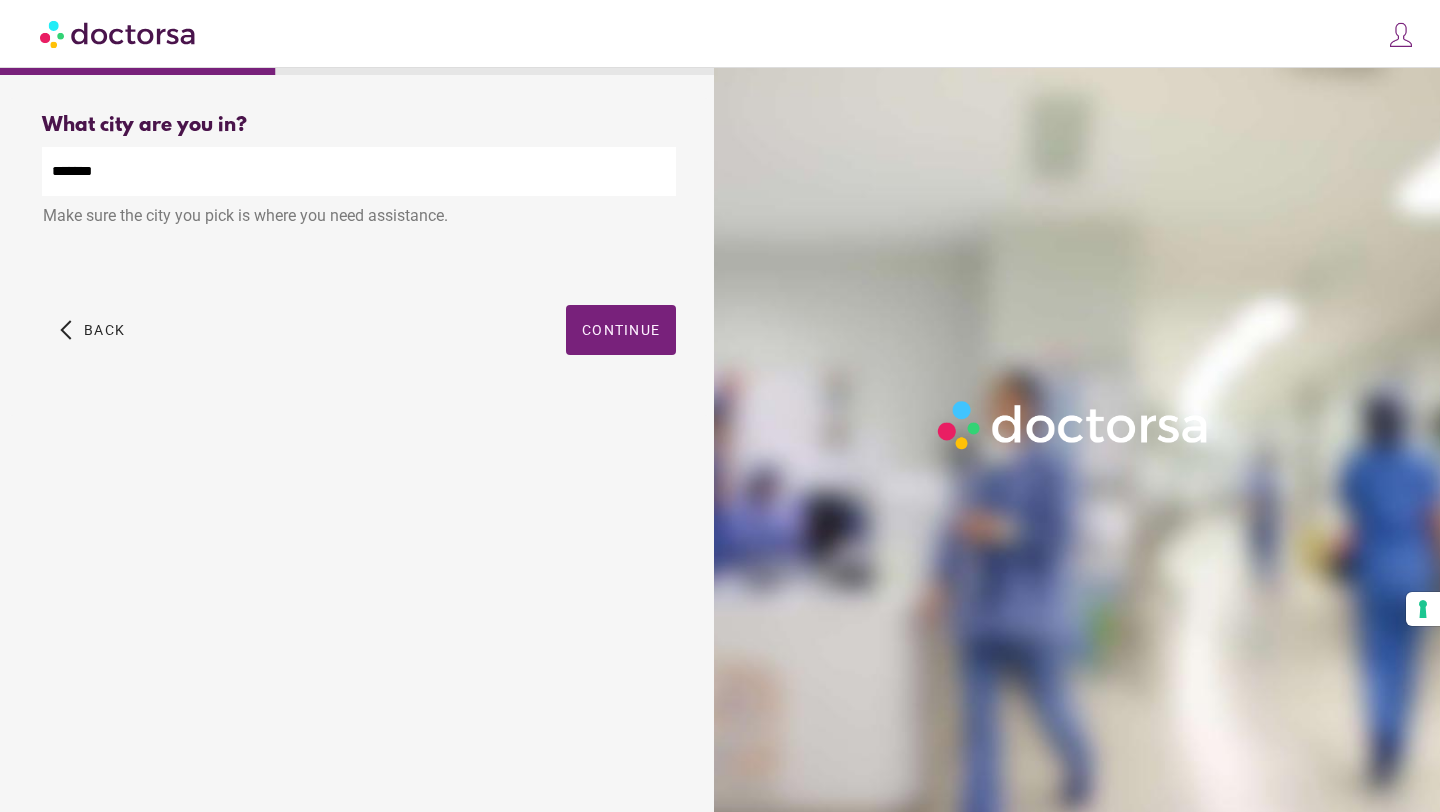 type on "******" 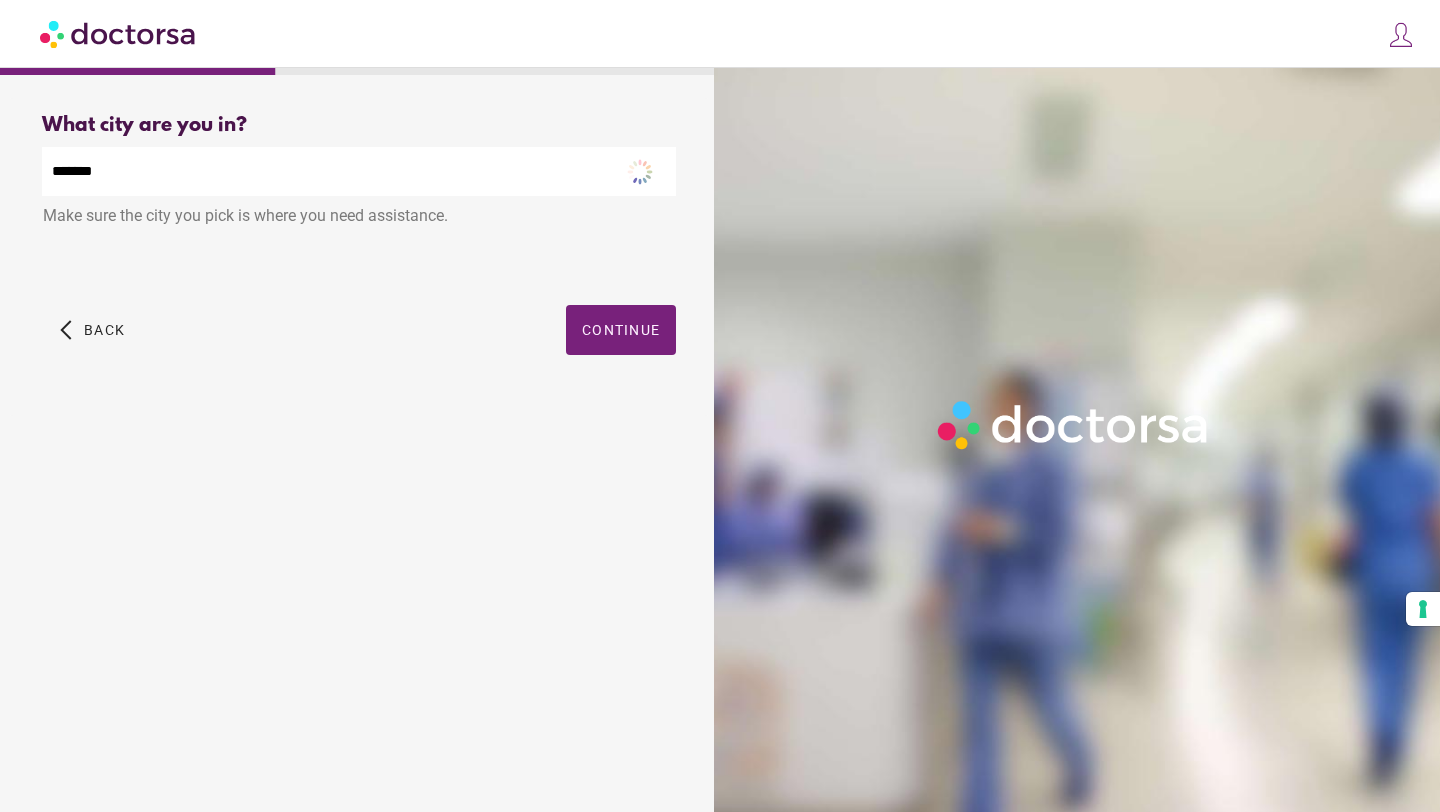 click on "******" at bounding box center [359, 171] 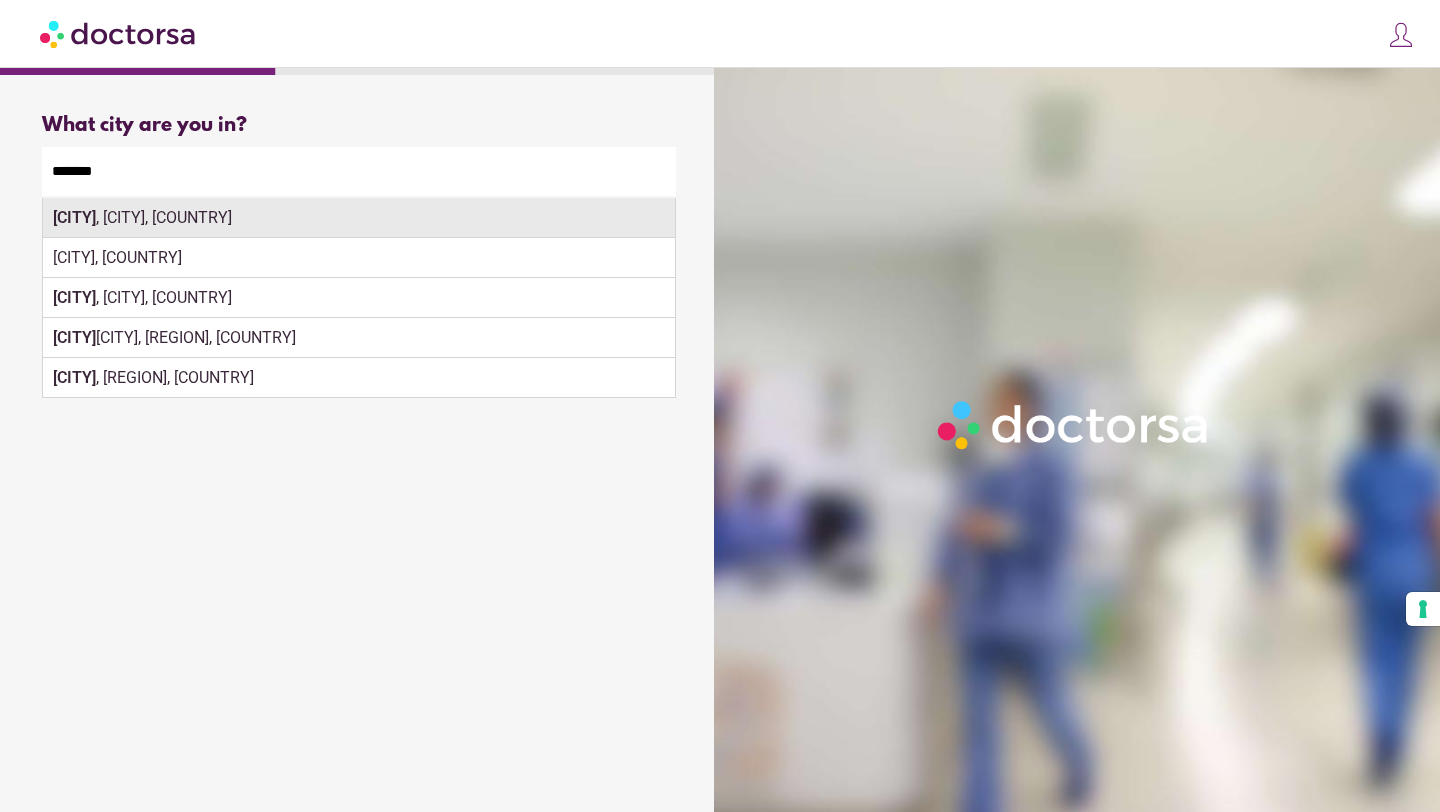 click on "[CITY], [STATE], [COUNTRY]" at bounding box center [359, 218] 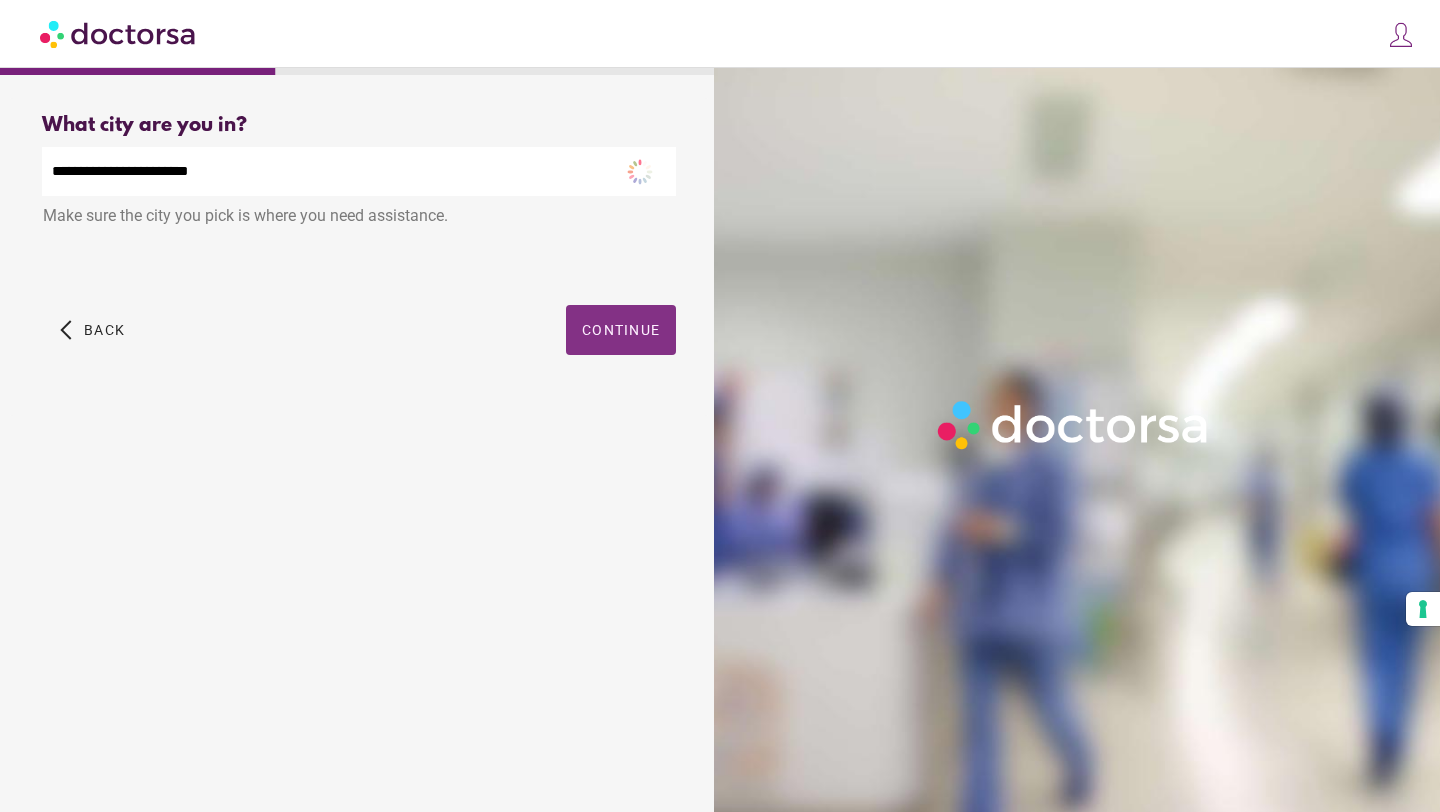 click at bounding box center [621, 330] 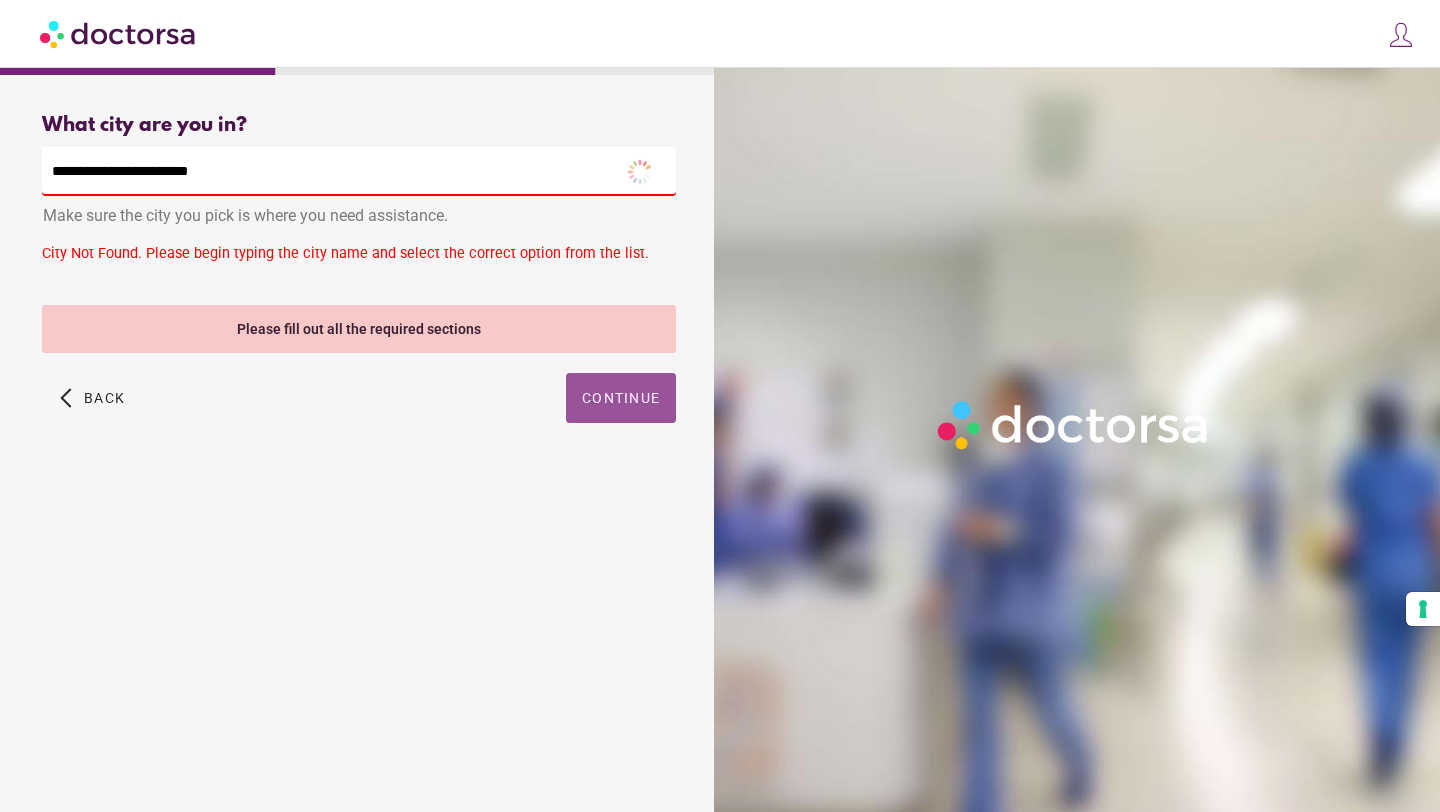 click on "**********" at bounding box center (359, 171) 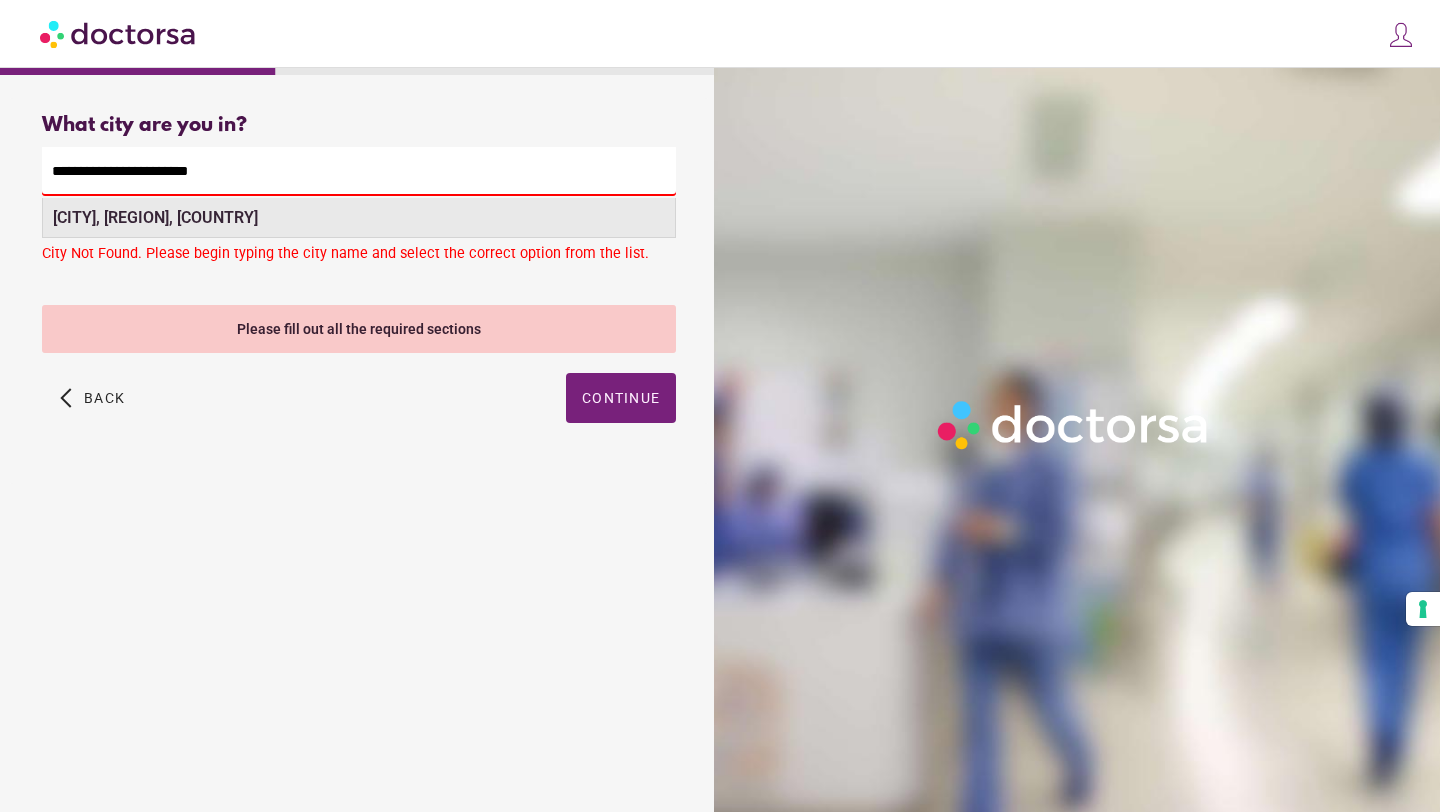 click on "Merida, Yucatan, Mexico" at bounding box center (359, 218) 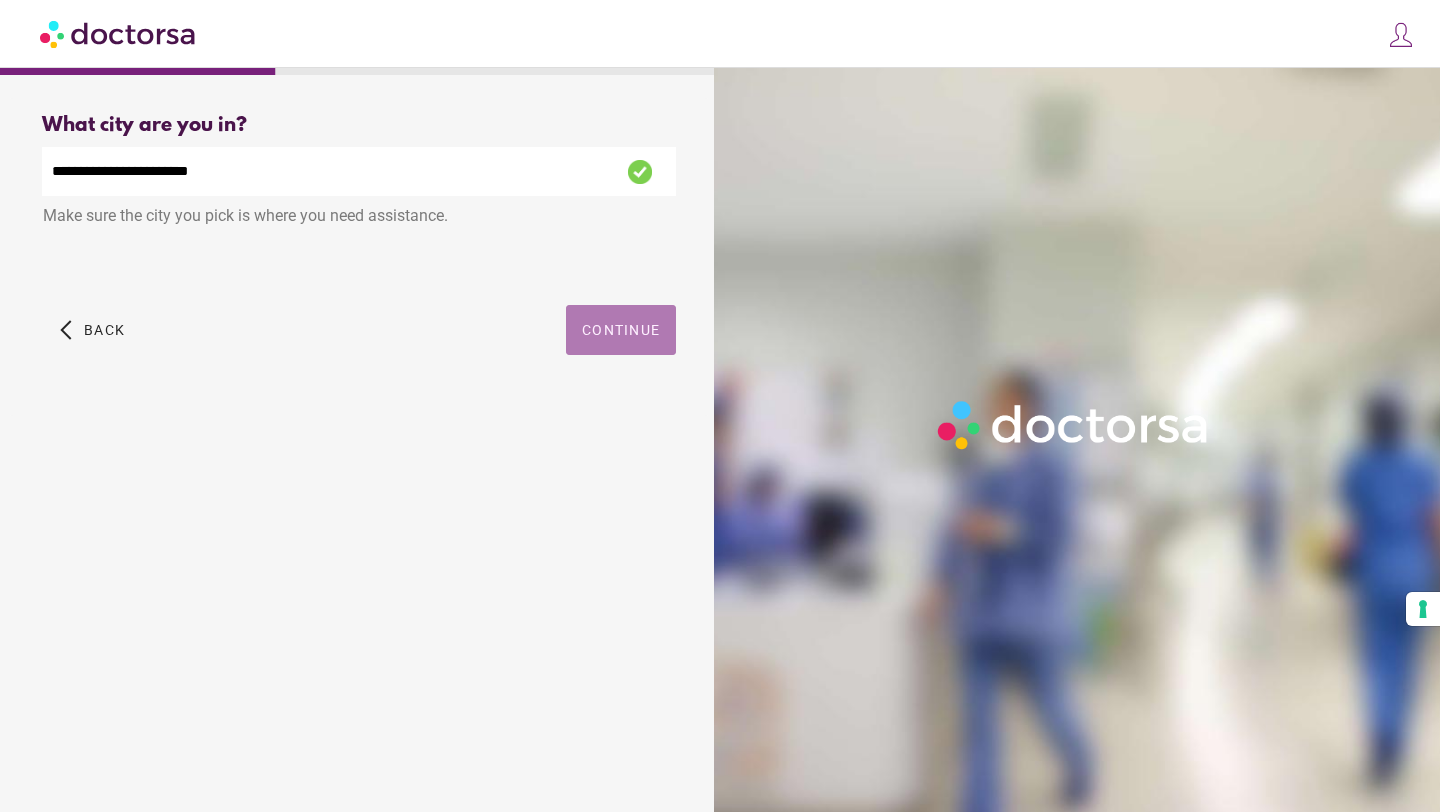 click at bounding box center (621, 330) 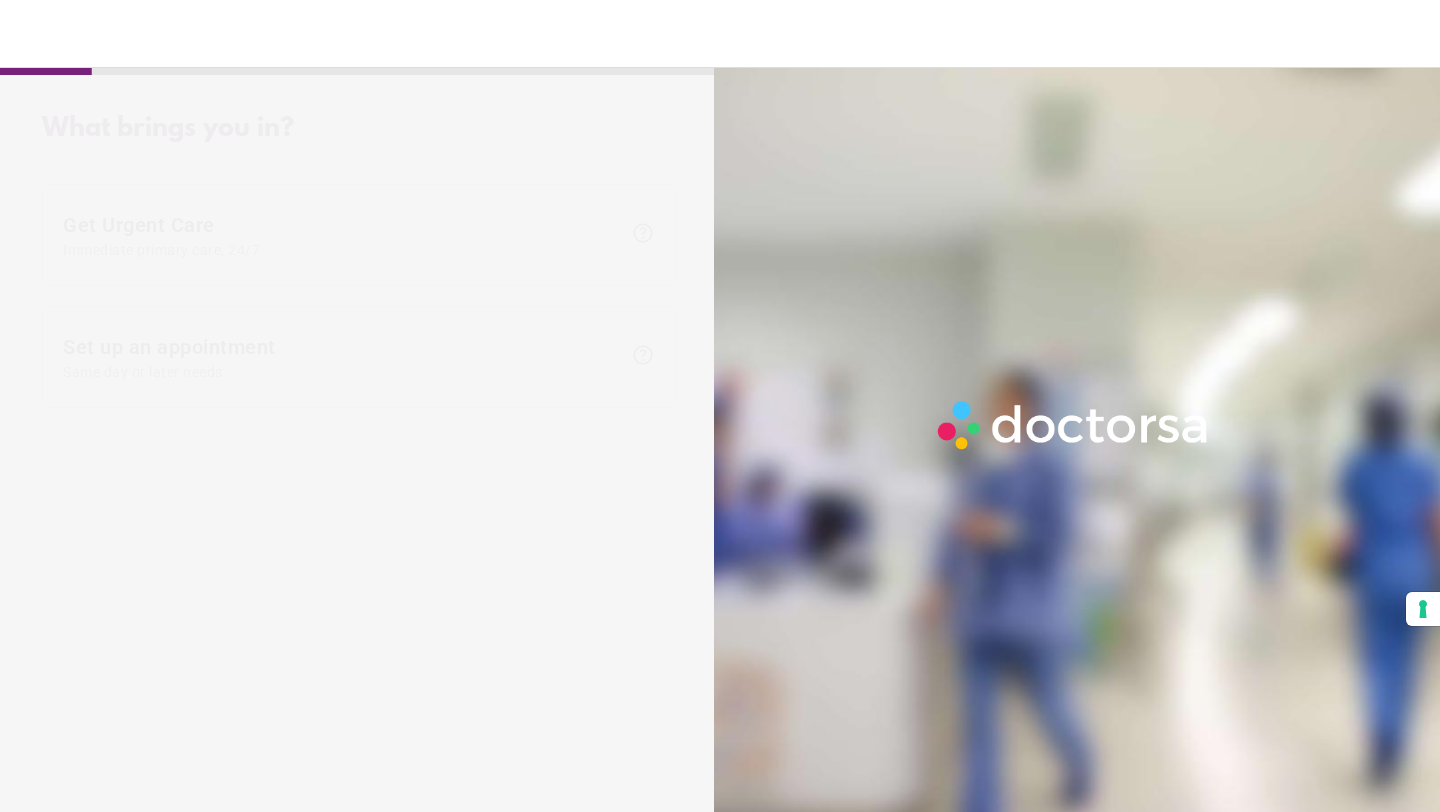 scroll, scrollTop: 0, scrollLeft: 0, axis: both 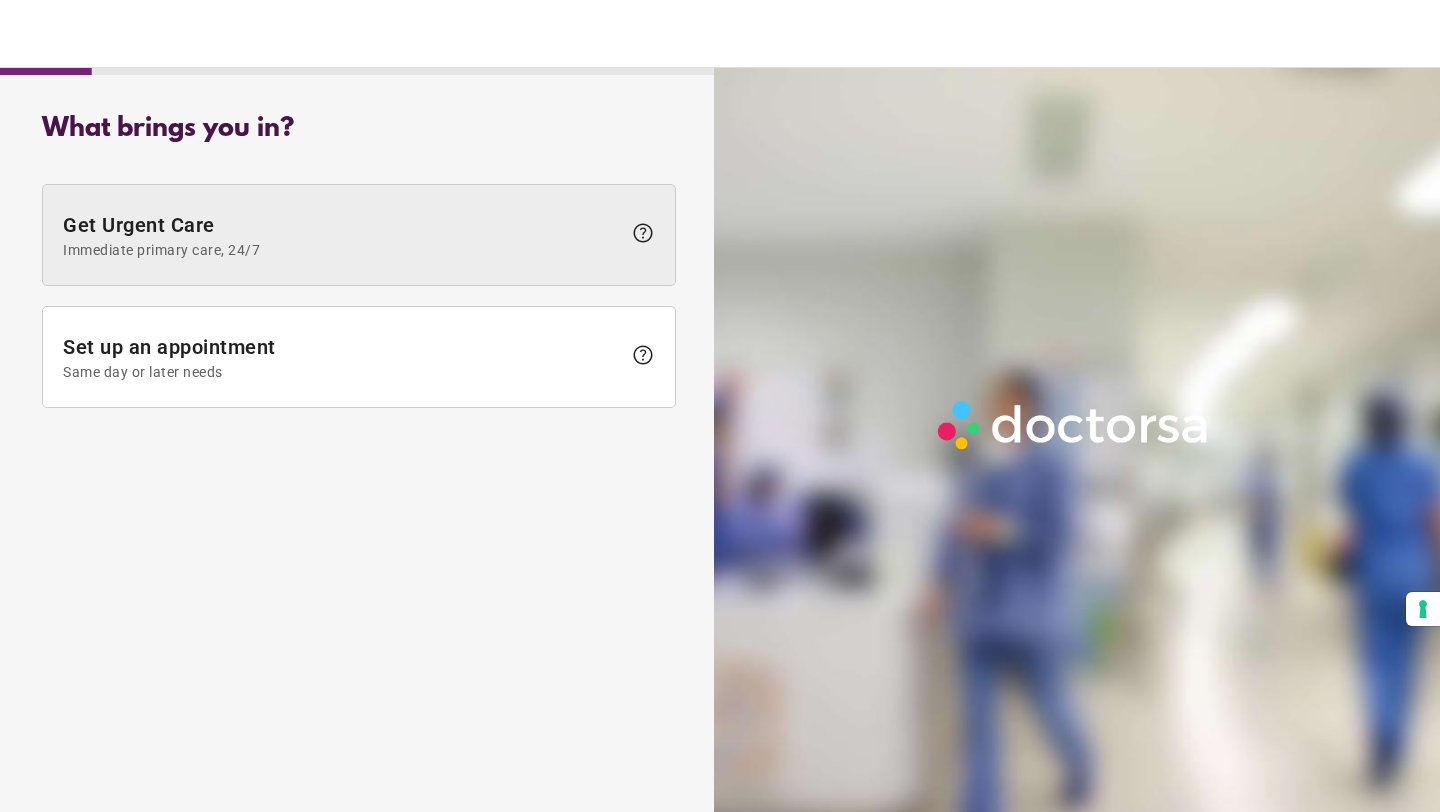 click on "Get Urgent Care
Immediate primary care, 24/7" at bounding box center [342, 235] 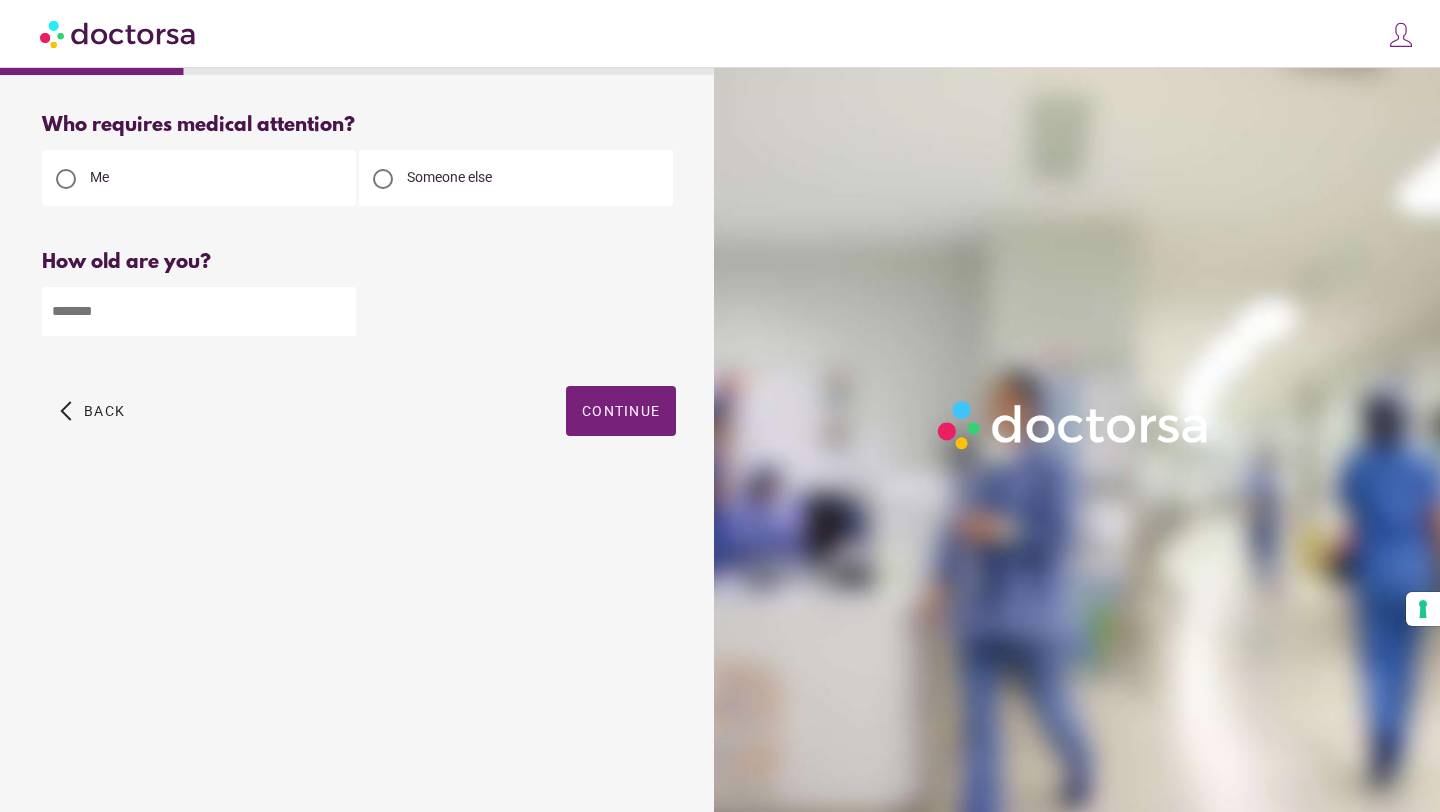 click at bounding box center (199, 311) 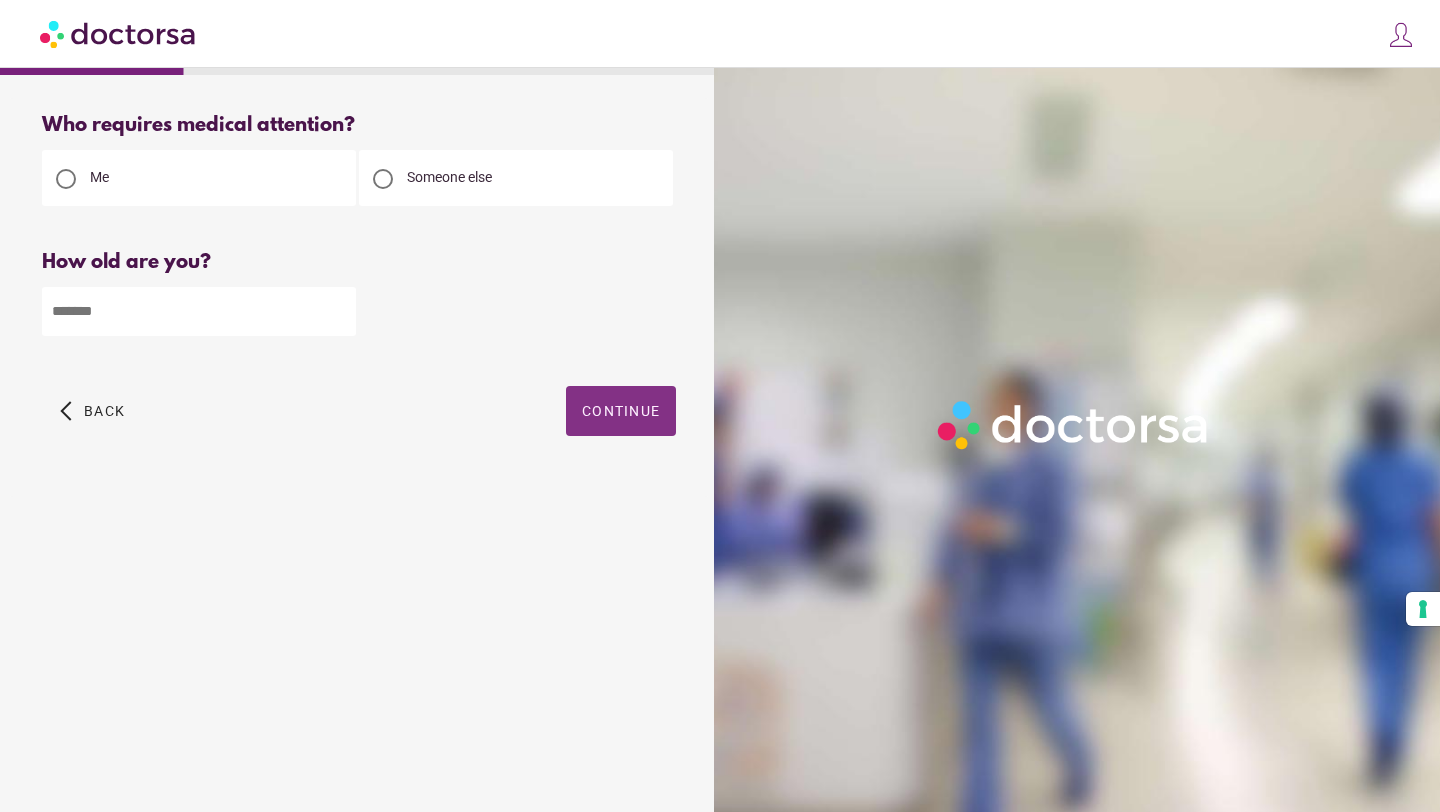 type on "**" 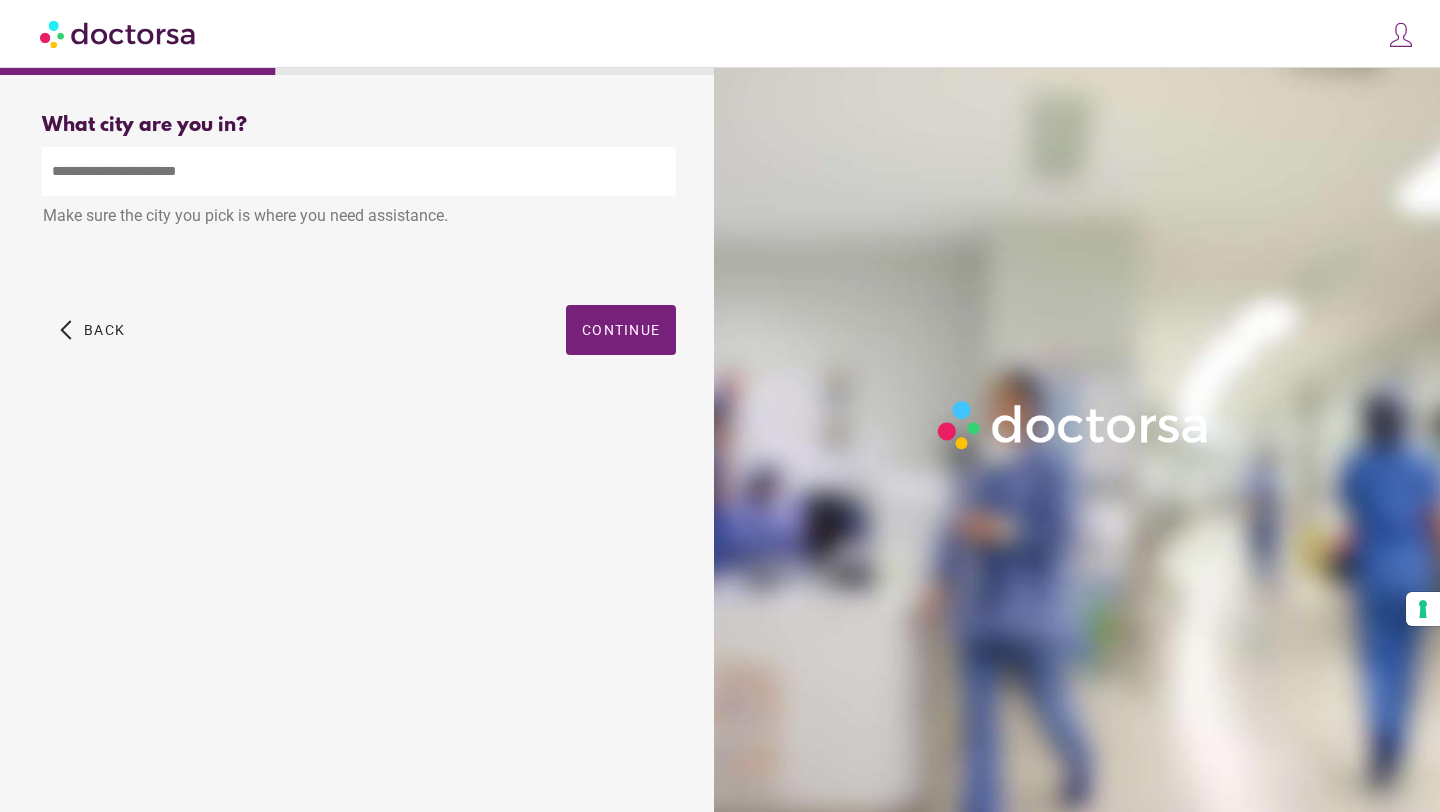 click at bounding box center [359, 171] 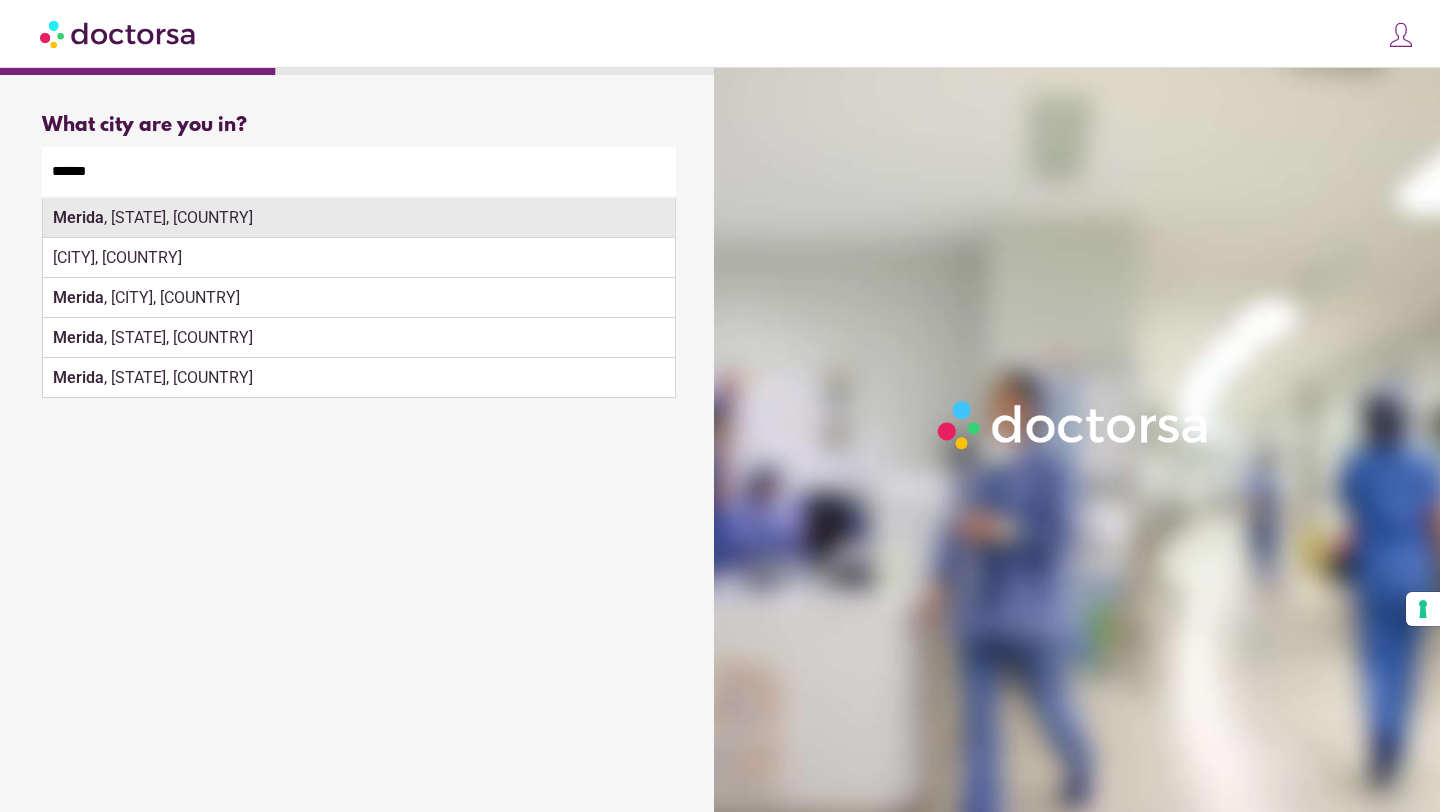 type on "******" 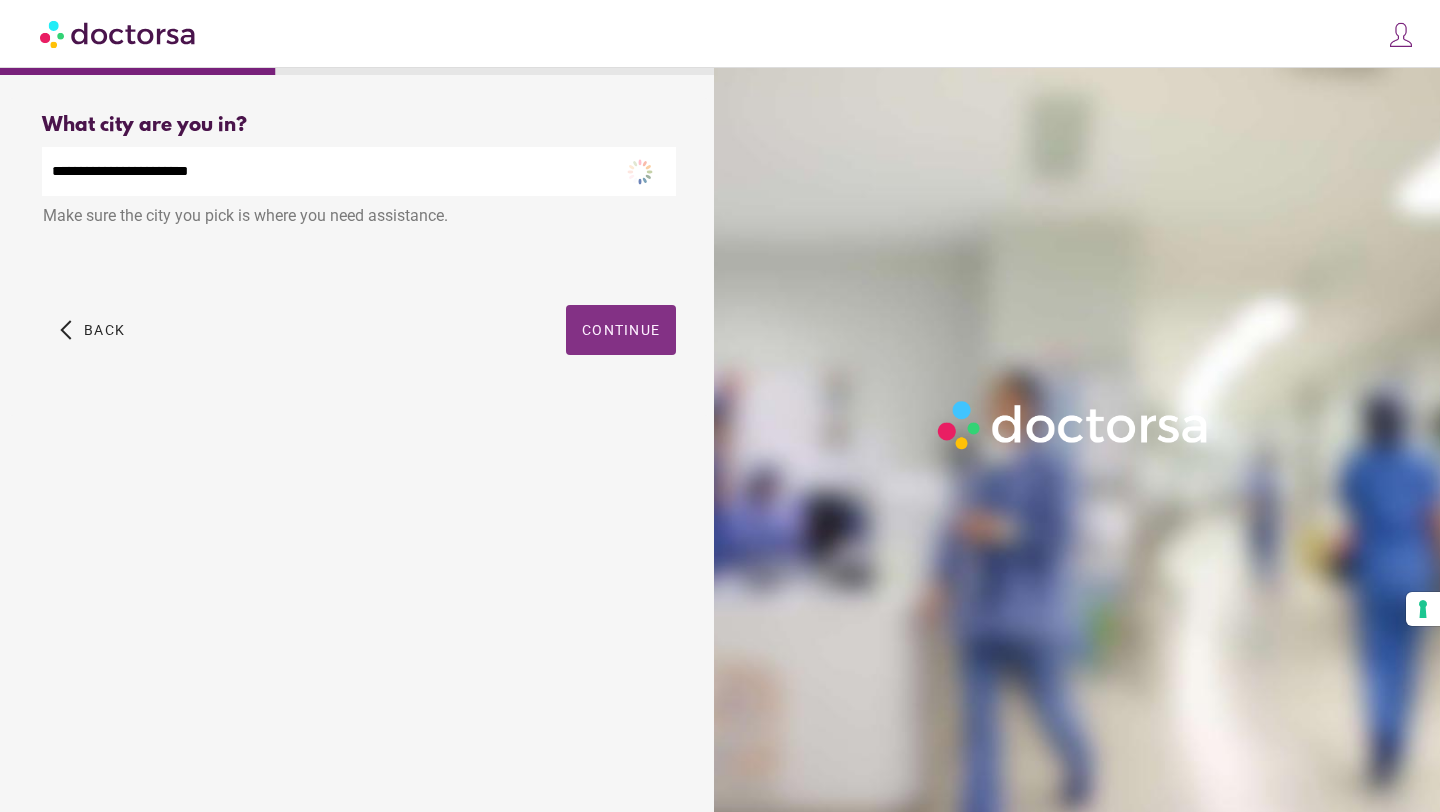 click at bounding box center [621, 330] 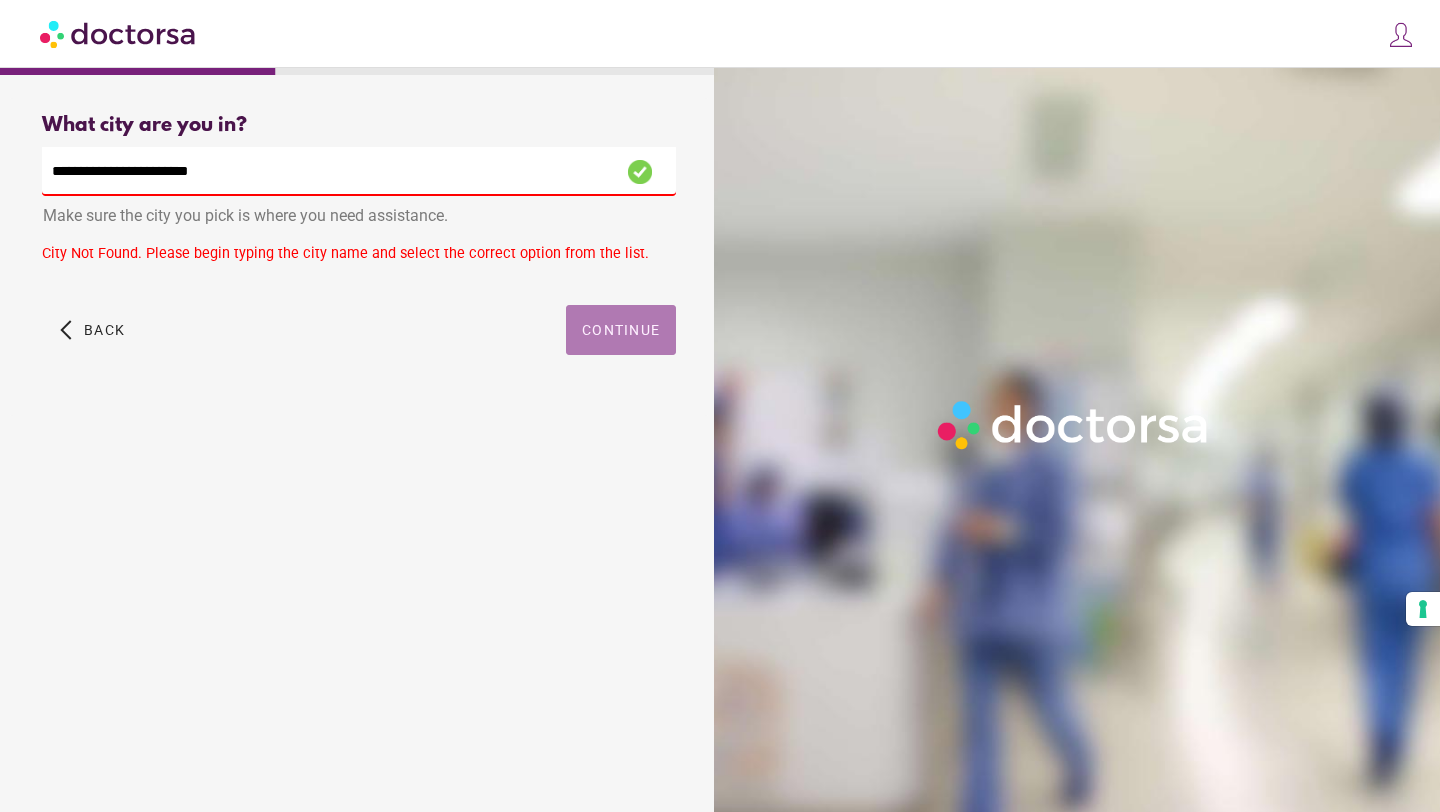 click at bounding box center [621, 330] 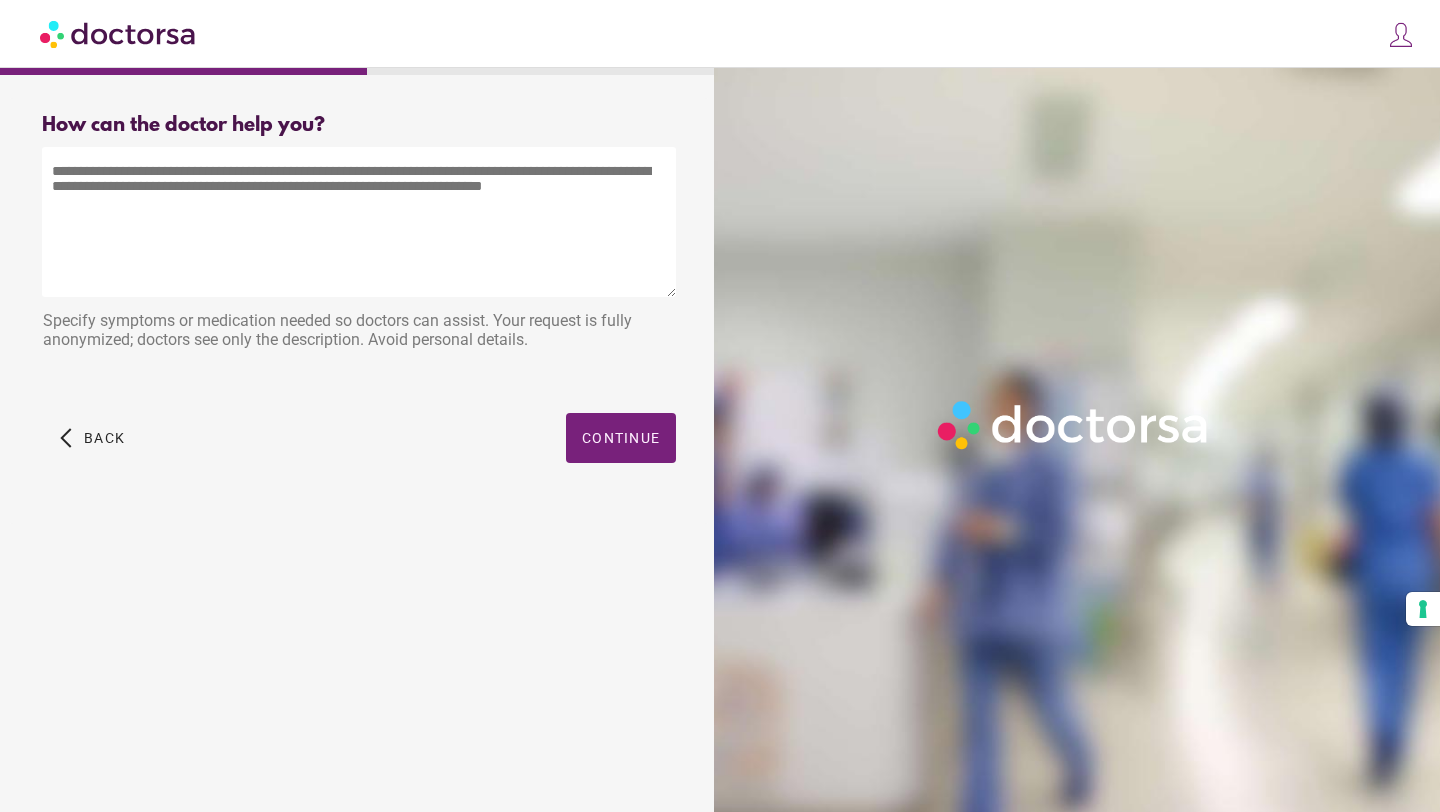 click at bounding box center [359, 222] 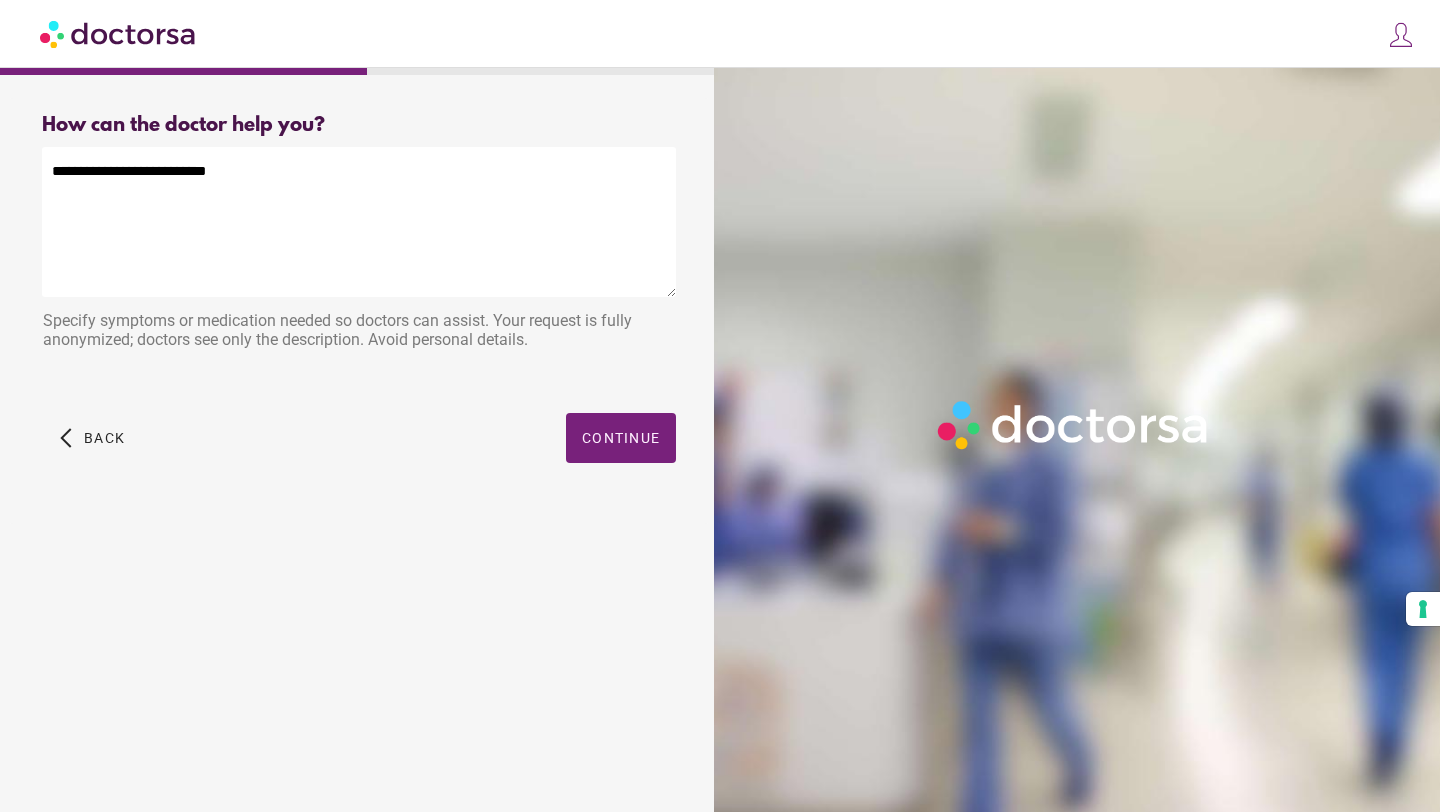drag, startPoint x: 238, startPoint y: 177, endPoint x: 28, endPoint y: 167, distance: 210.23796 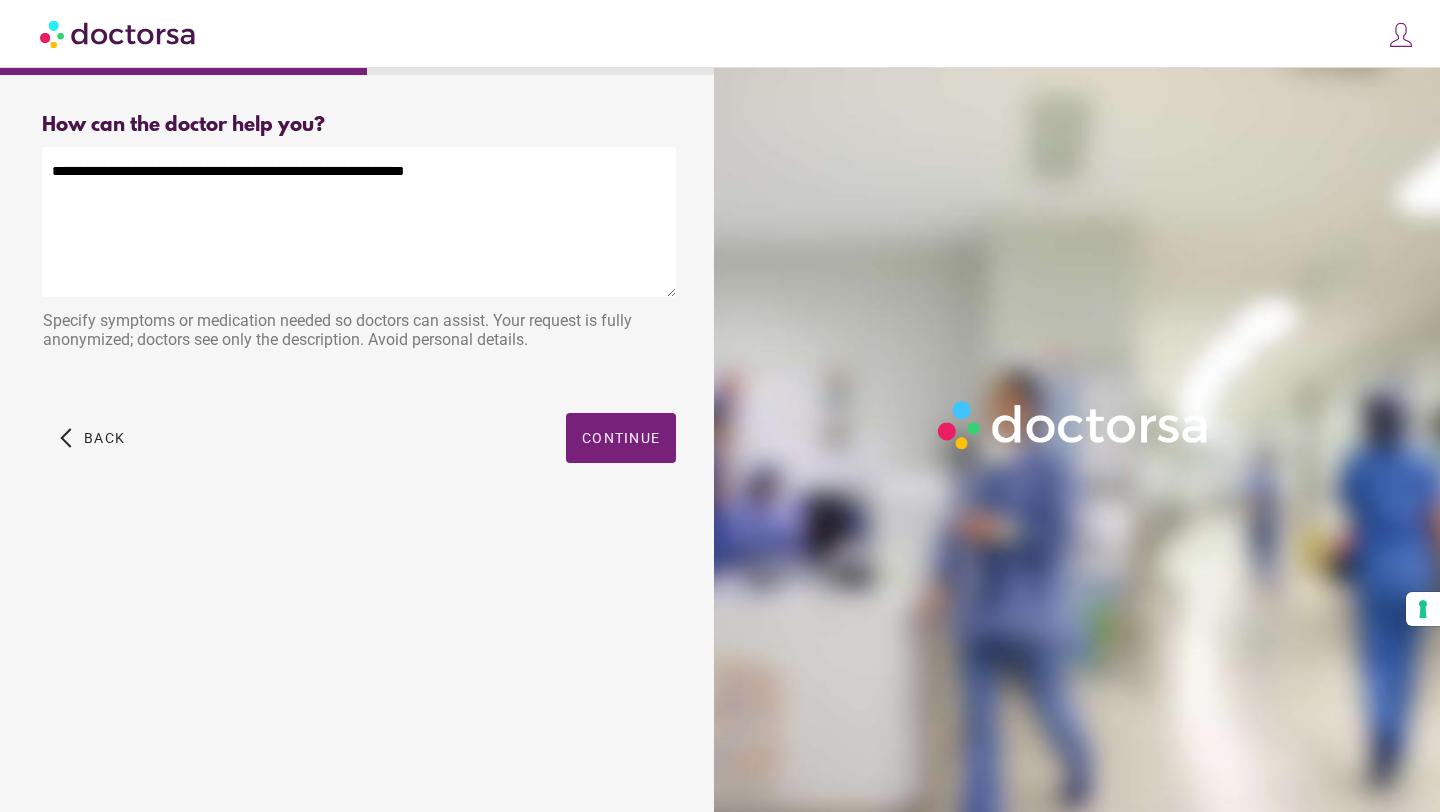 drag, startPoint x: 271, startPoint y: 178, endPoint x: 199, endPoint y: 178, distance: 72 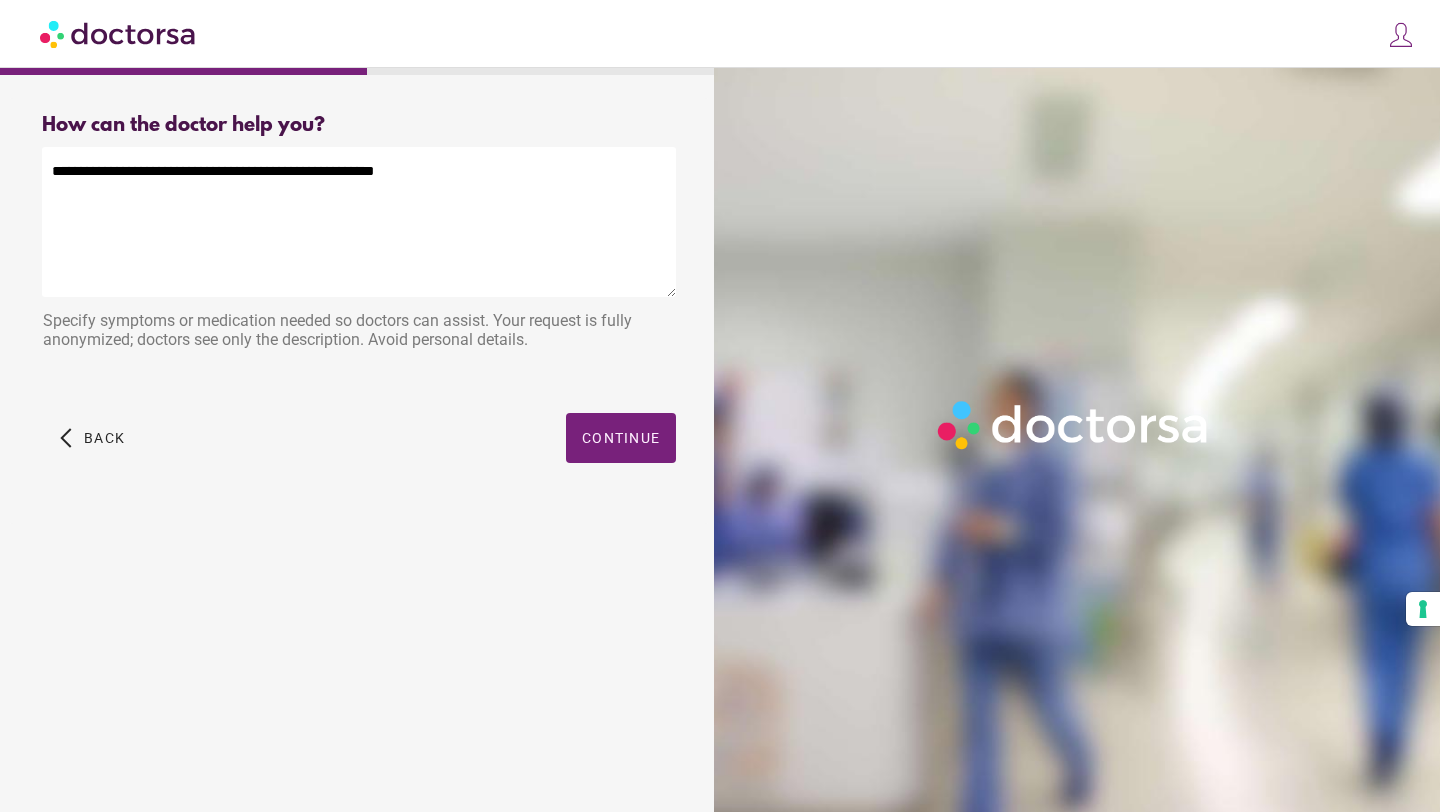 drag, startPoint x: 269, startPoint y: 175, endPoint x: 240, endPoint y: 175, distance: 29 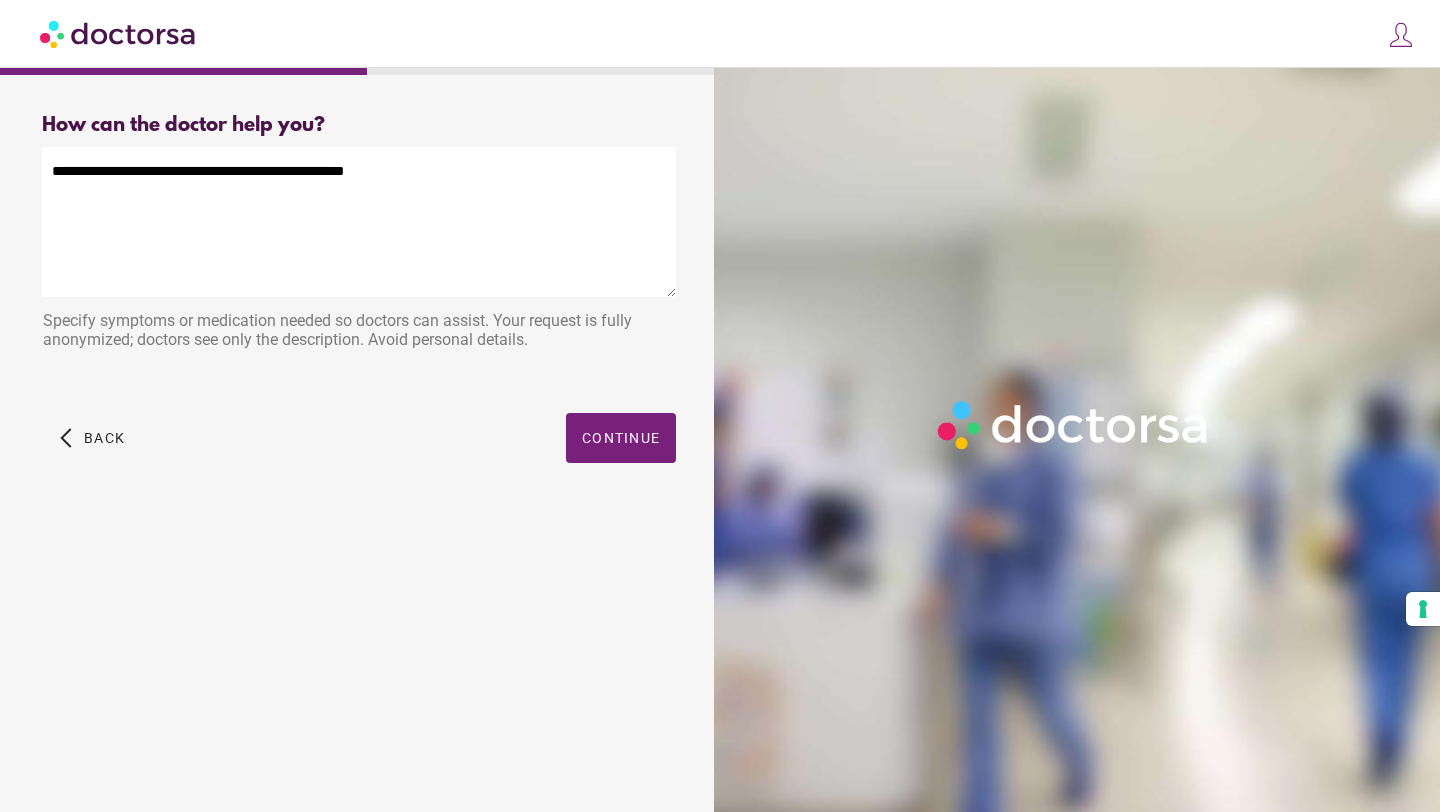 click on "**********" at bounding box center [359, 222] 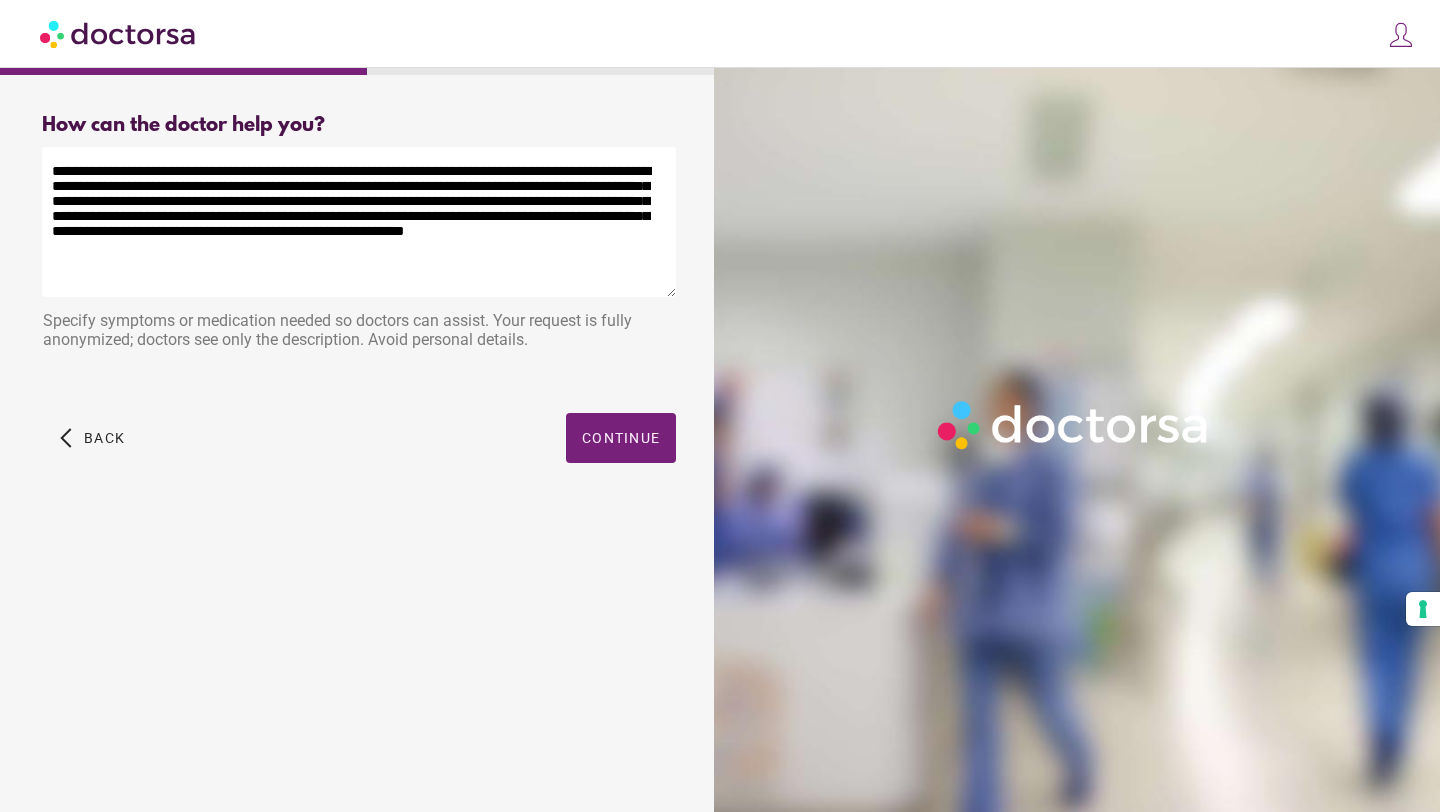 click on "**********" at bounding box center (359, 222) 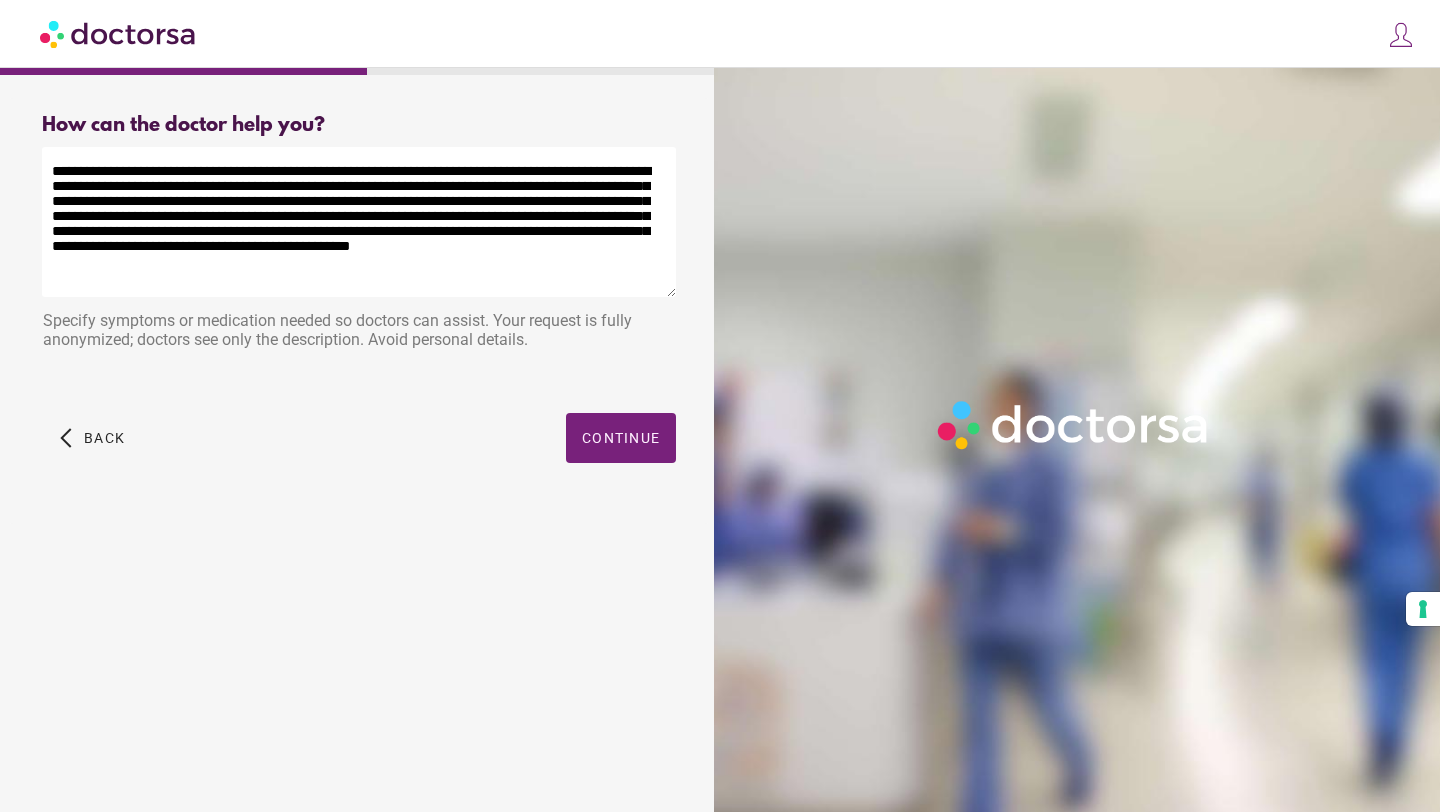 drag, startPoint x: 310, startPoint y: 242, endPoint x: 576, endPoint y: 219, distance: 266.99252 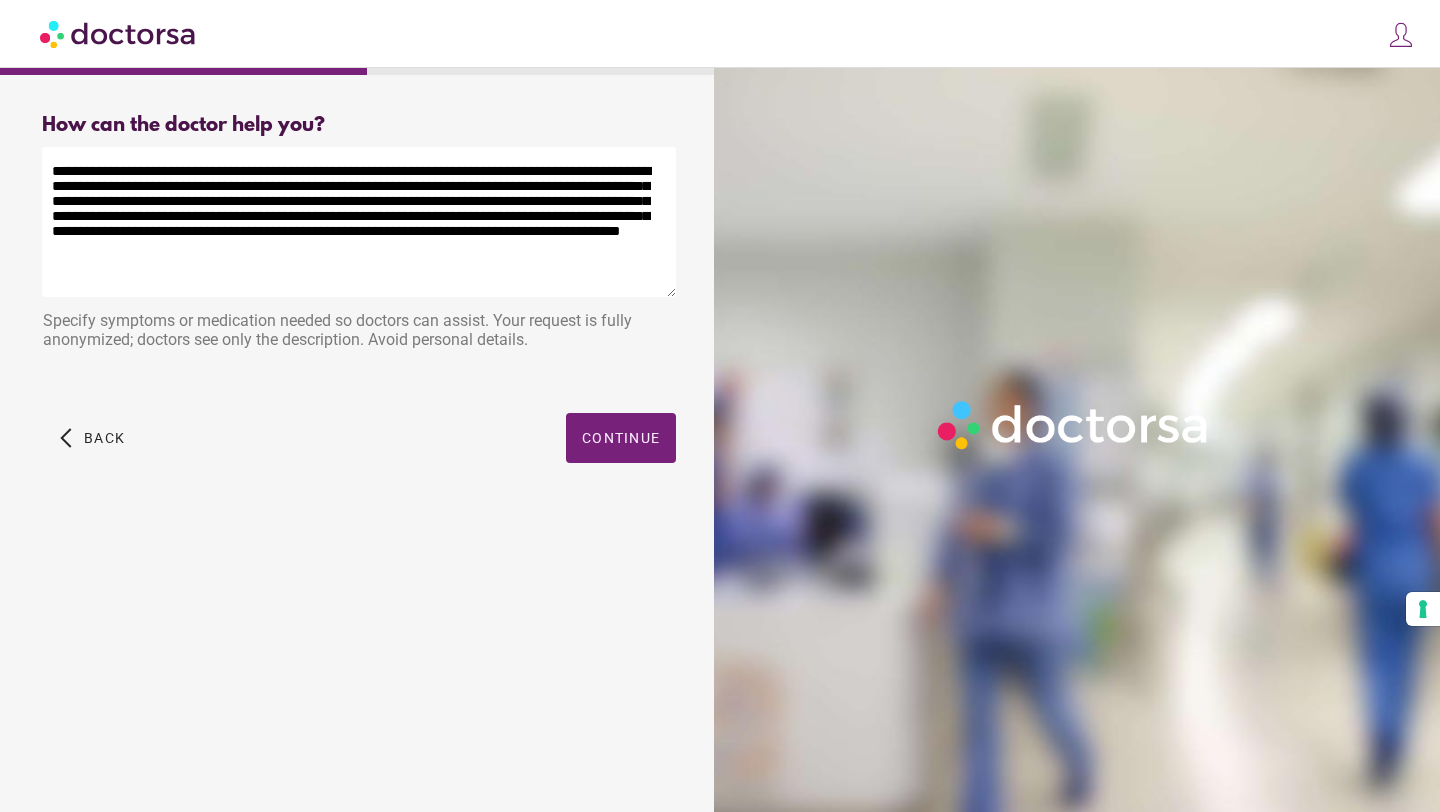 click on "**********" at bounding box center [359, 222] 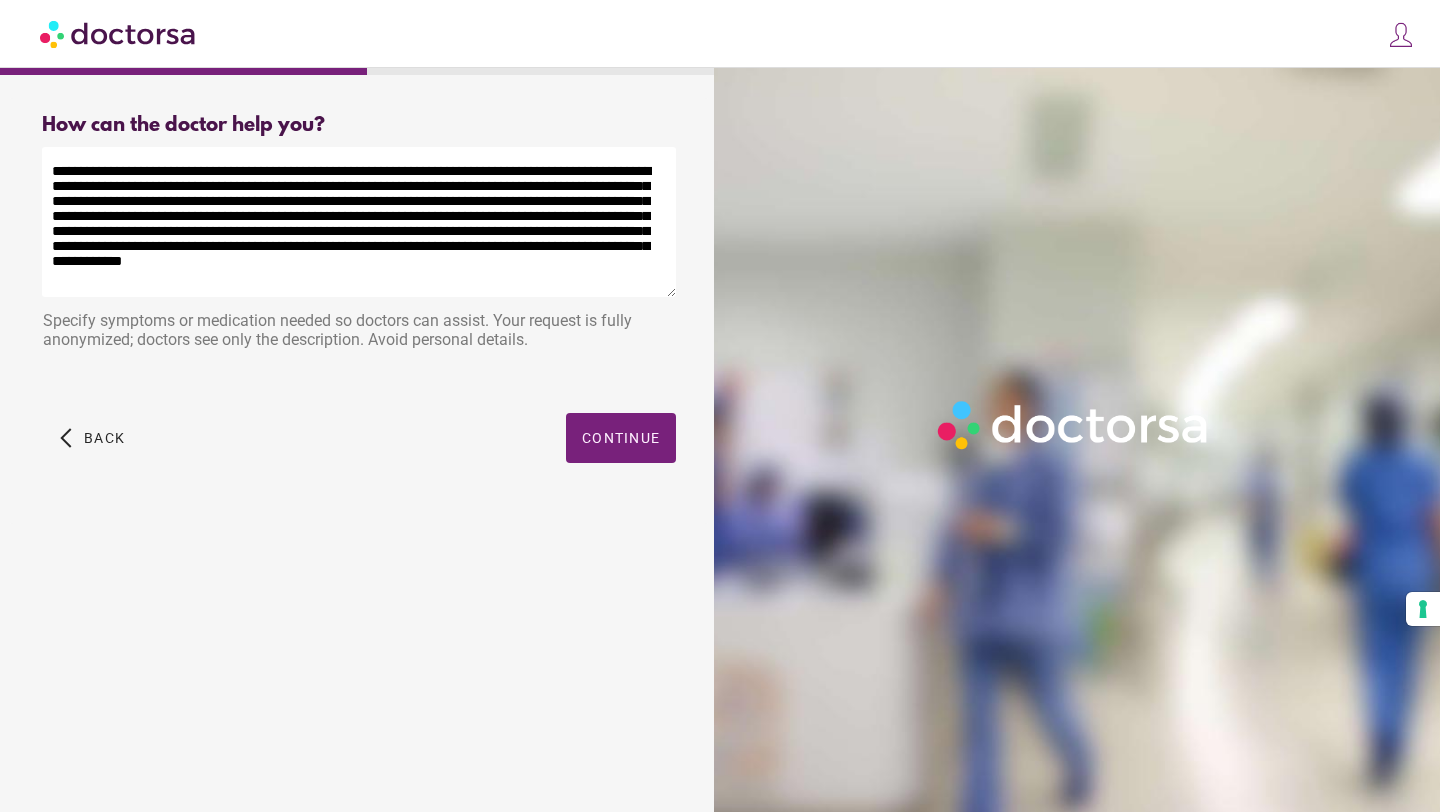 click on "**********" at bounding box center (359, 222) 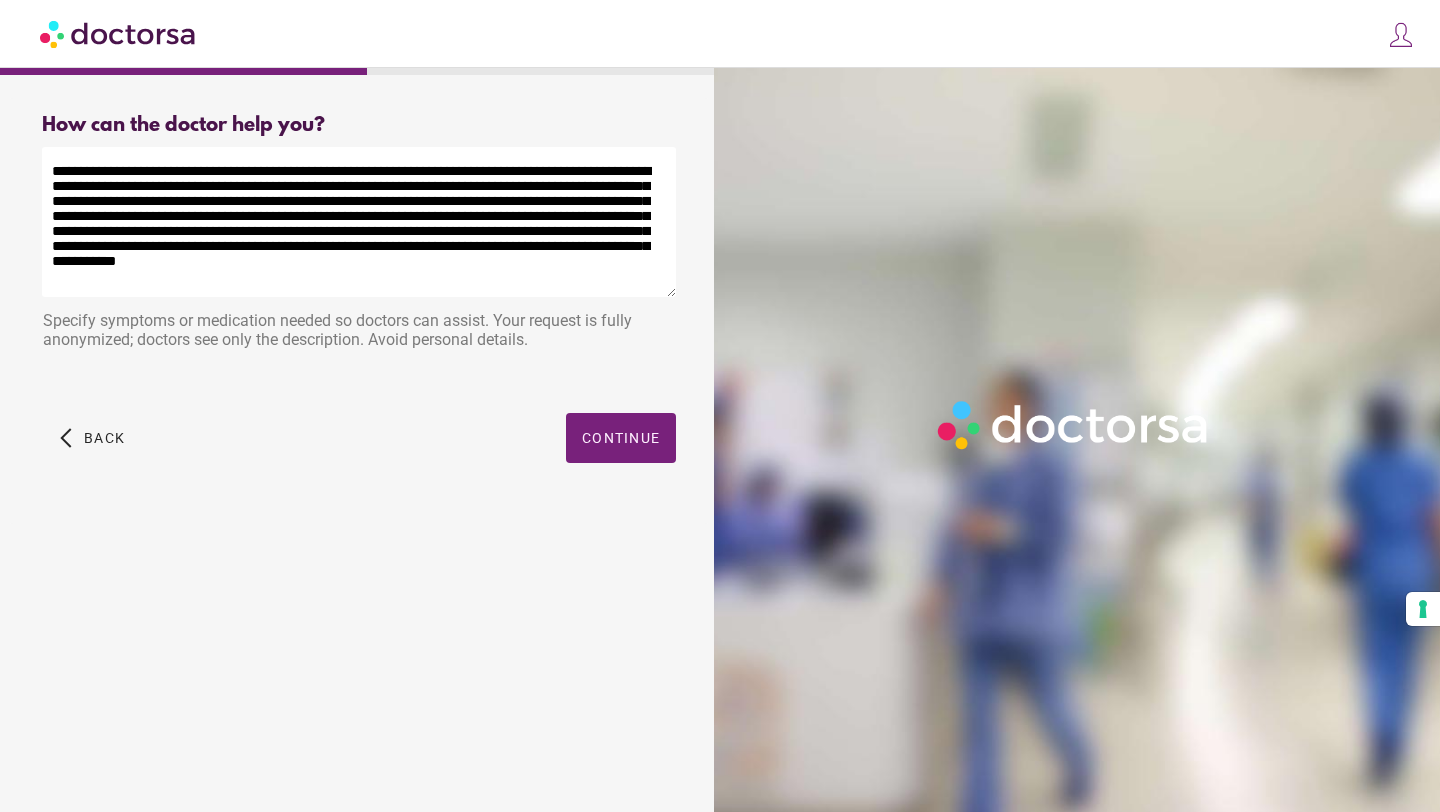 drag, startPoint x: 125, startPoint y: 257, endPoint x: 94, endPoint y: 257, distance: 31 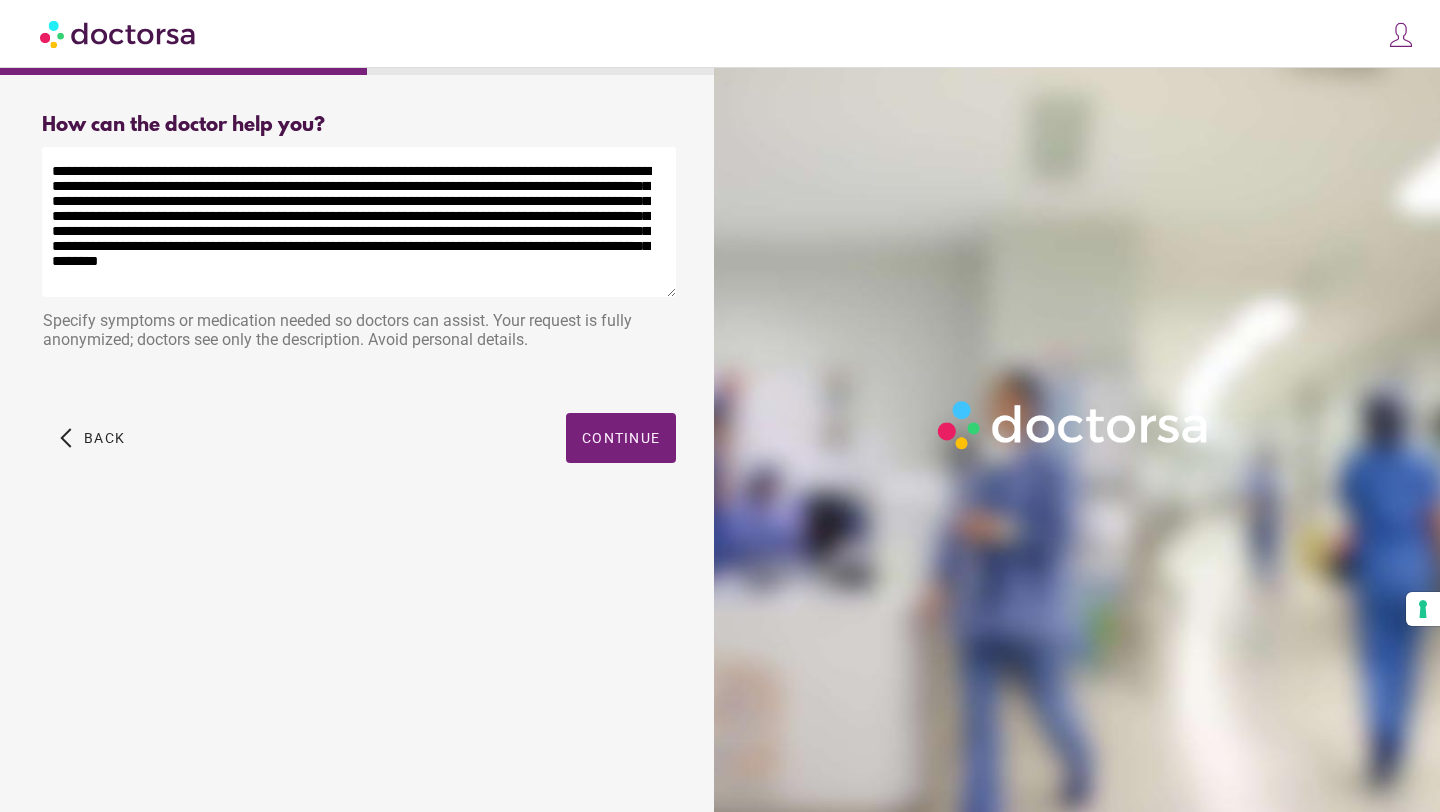 click on "**********" at bounding box center [359, 222] 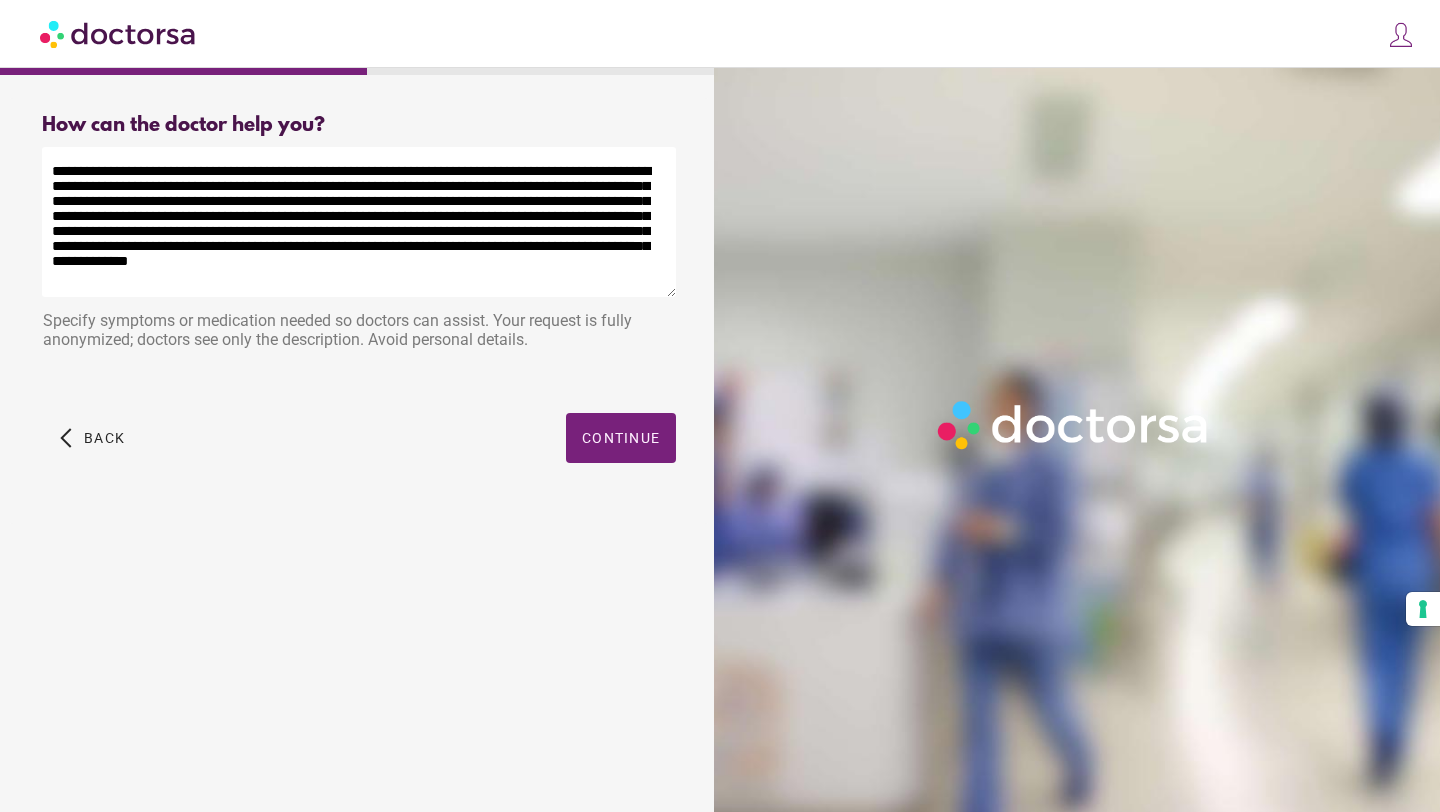 click on "**********" at bounding box center (359, 222) 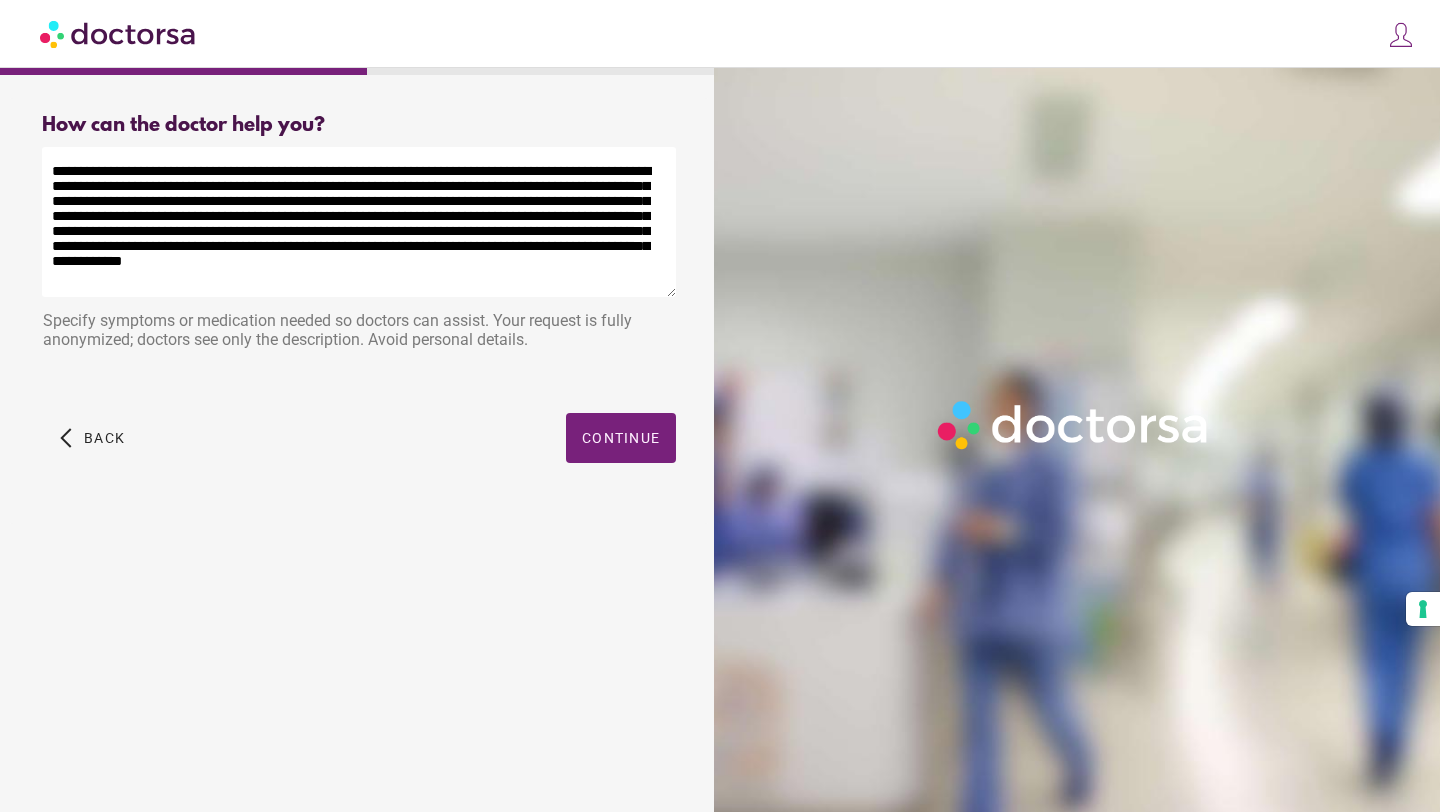 drag, startPoint x: 364, startPoint y: 174, endPoint x: 203, endPoint y: 175, distance: 161.00311 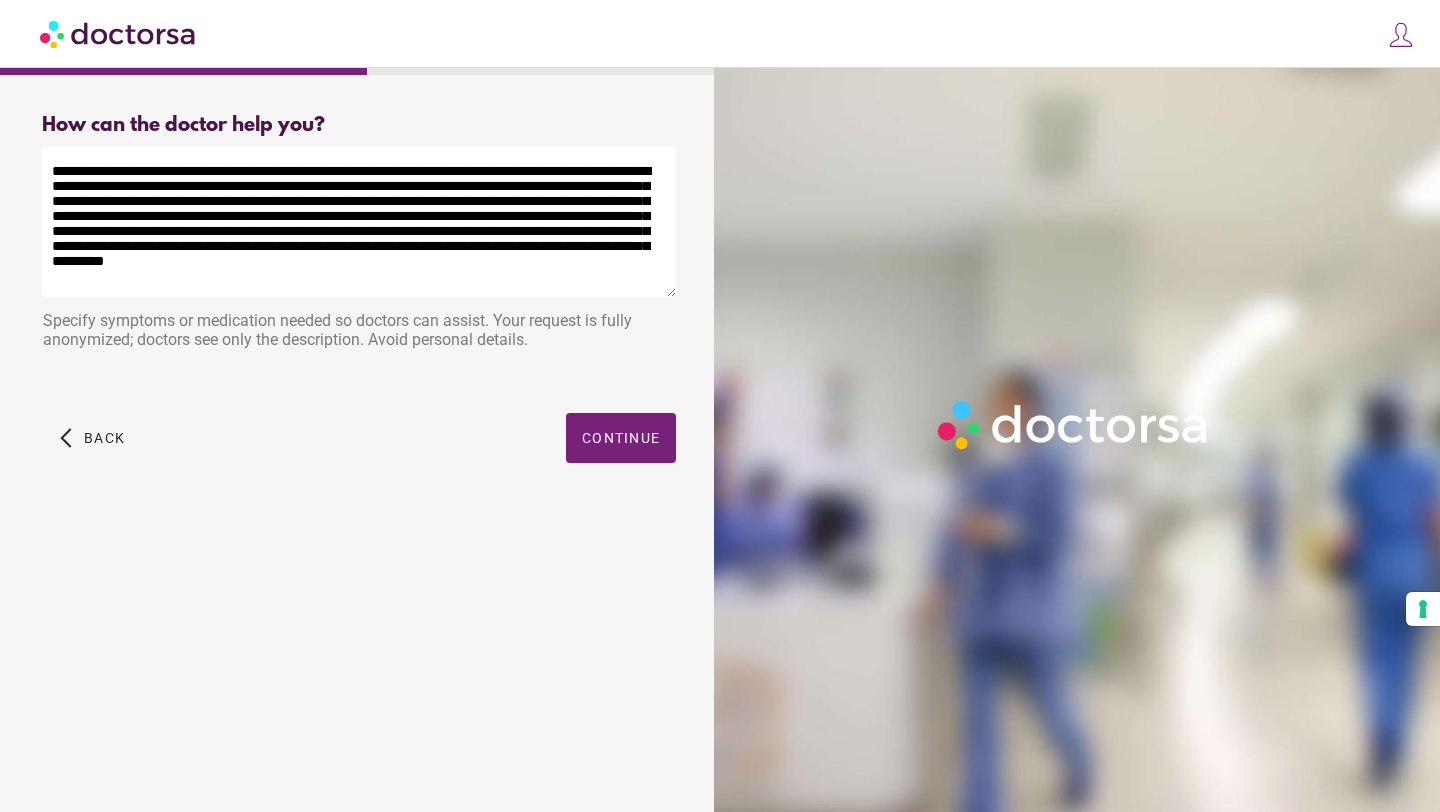 click on "**********" at bounding box center (359, 222) 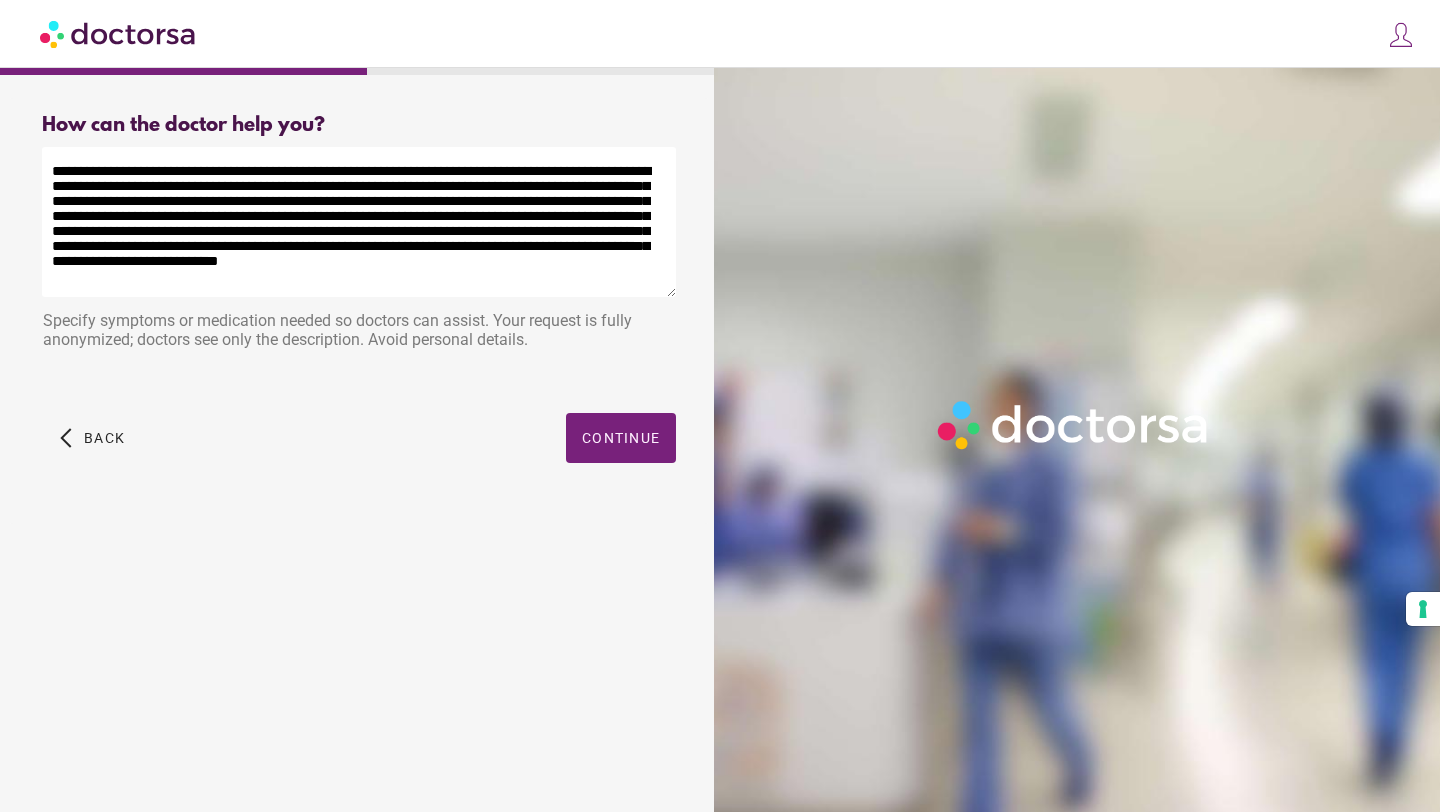 click on "**********" at bounding box center [359, 222] 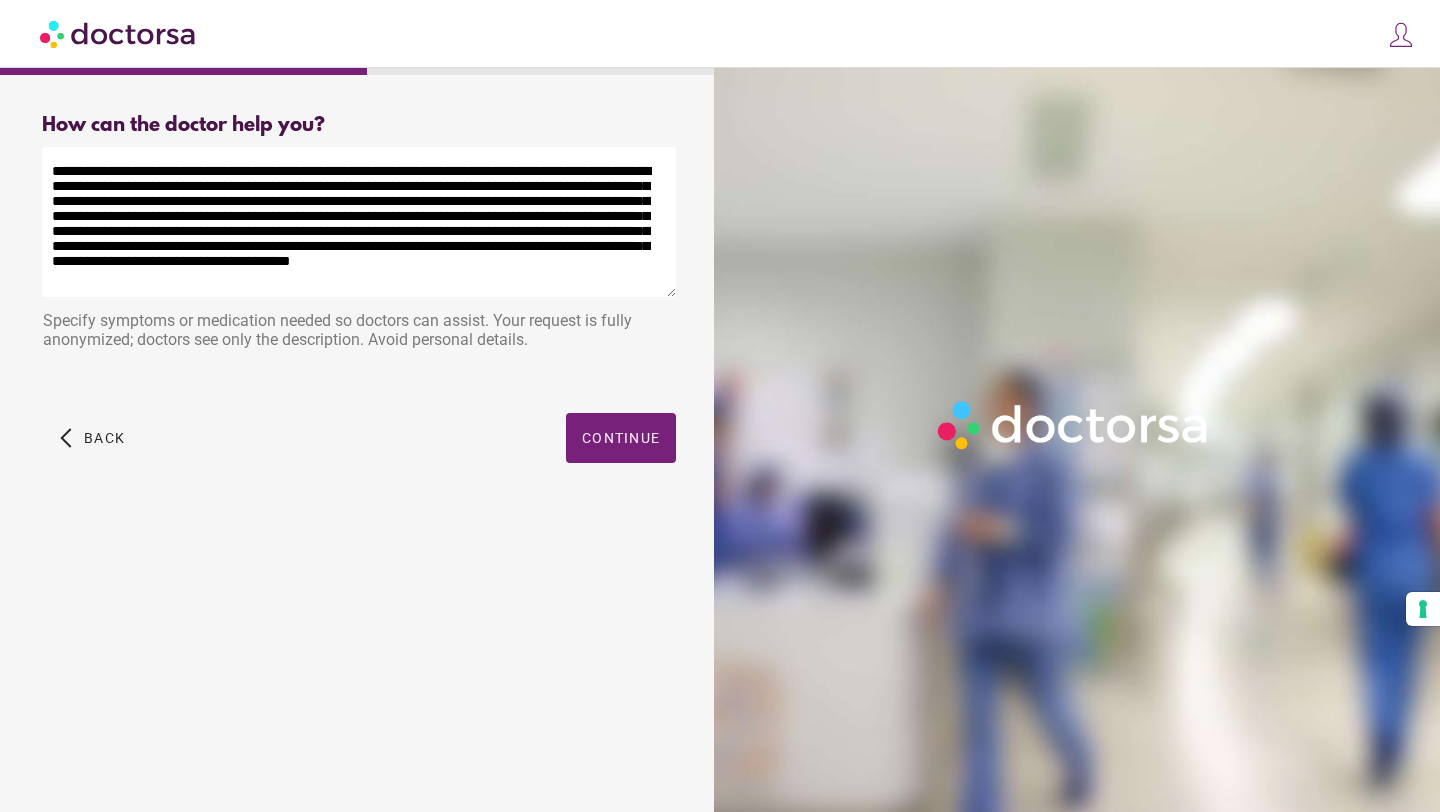 click on "**********" at bounding box center (359, 222) 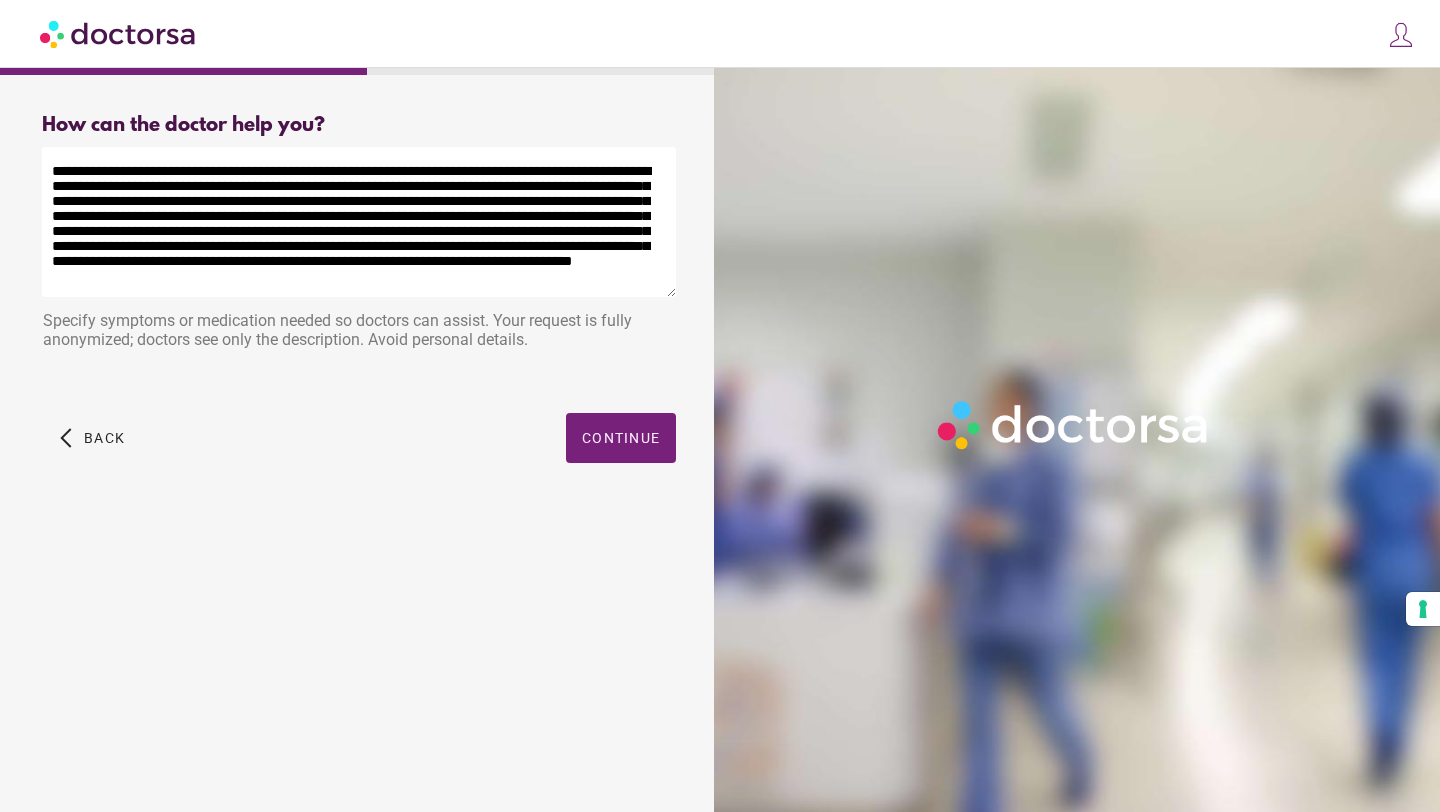 drag, startPoint x: 441, startPoint y: 241, endPoint x: 164, endPoint y: 243, distance: 277.00723 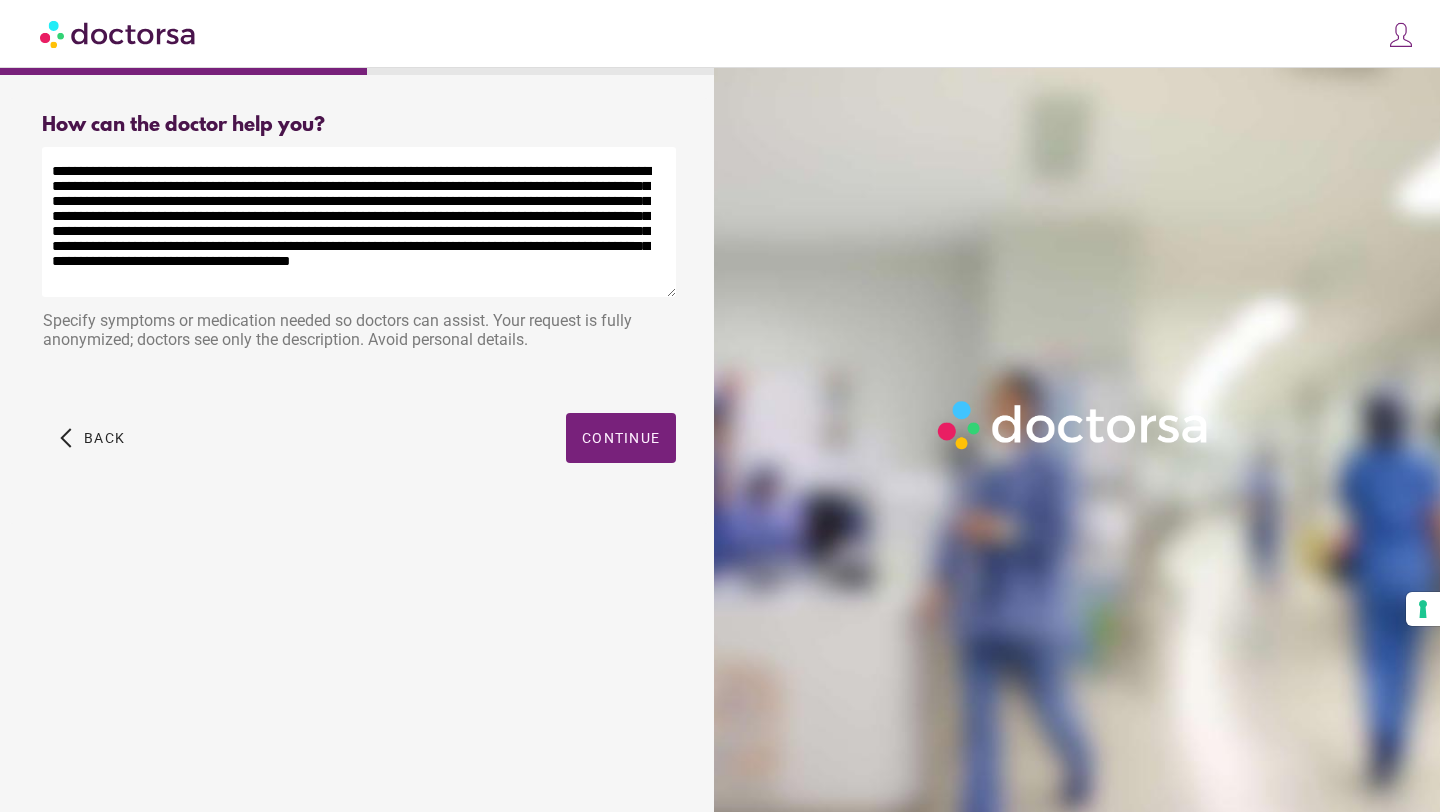 click on "**********" at bounding box center [359, 222] 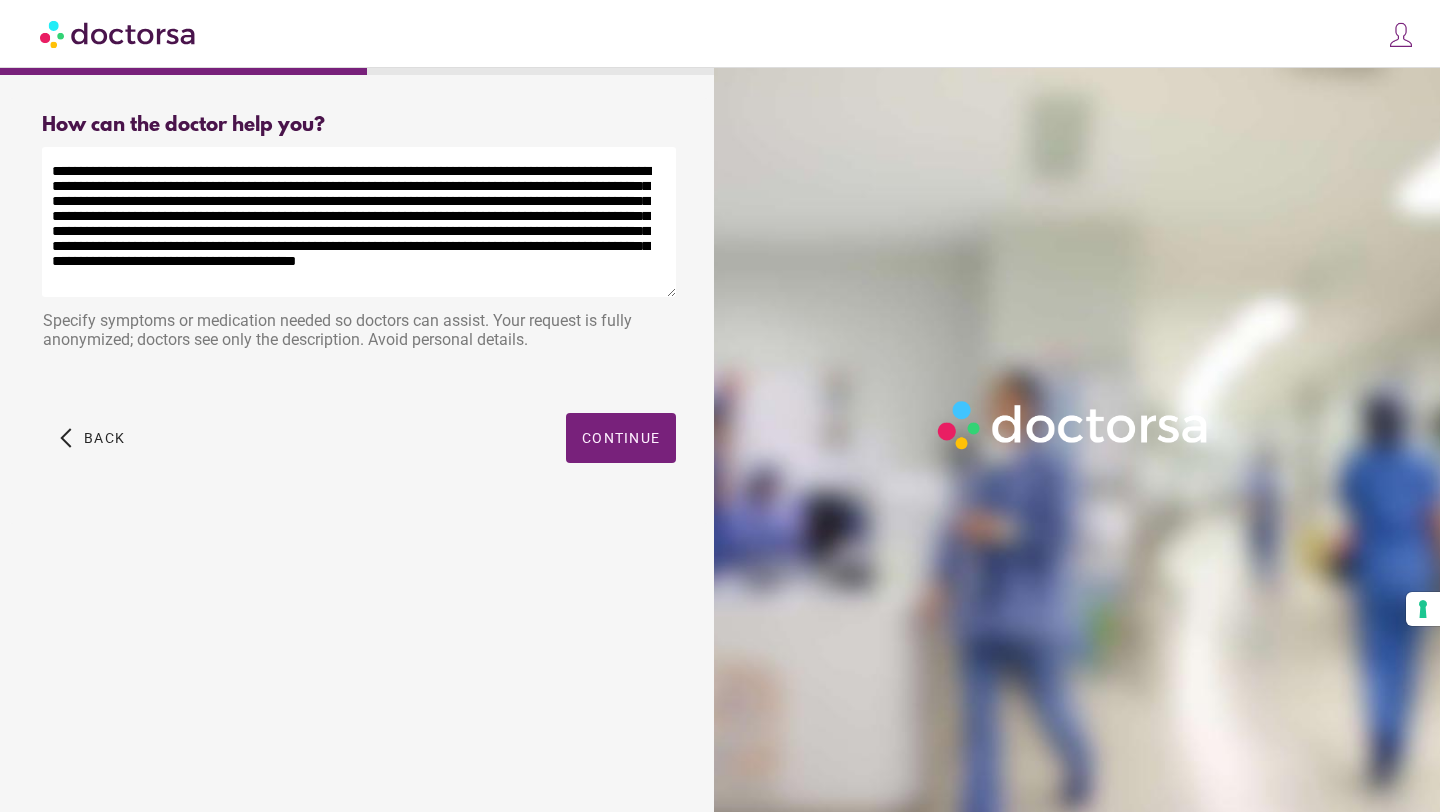 paste on "**********" 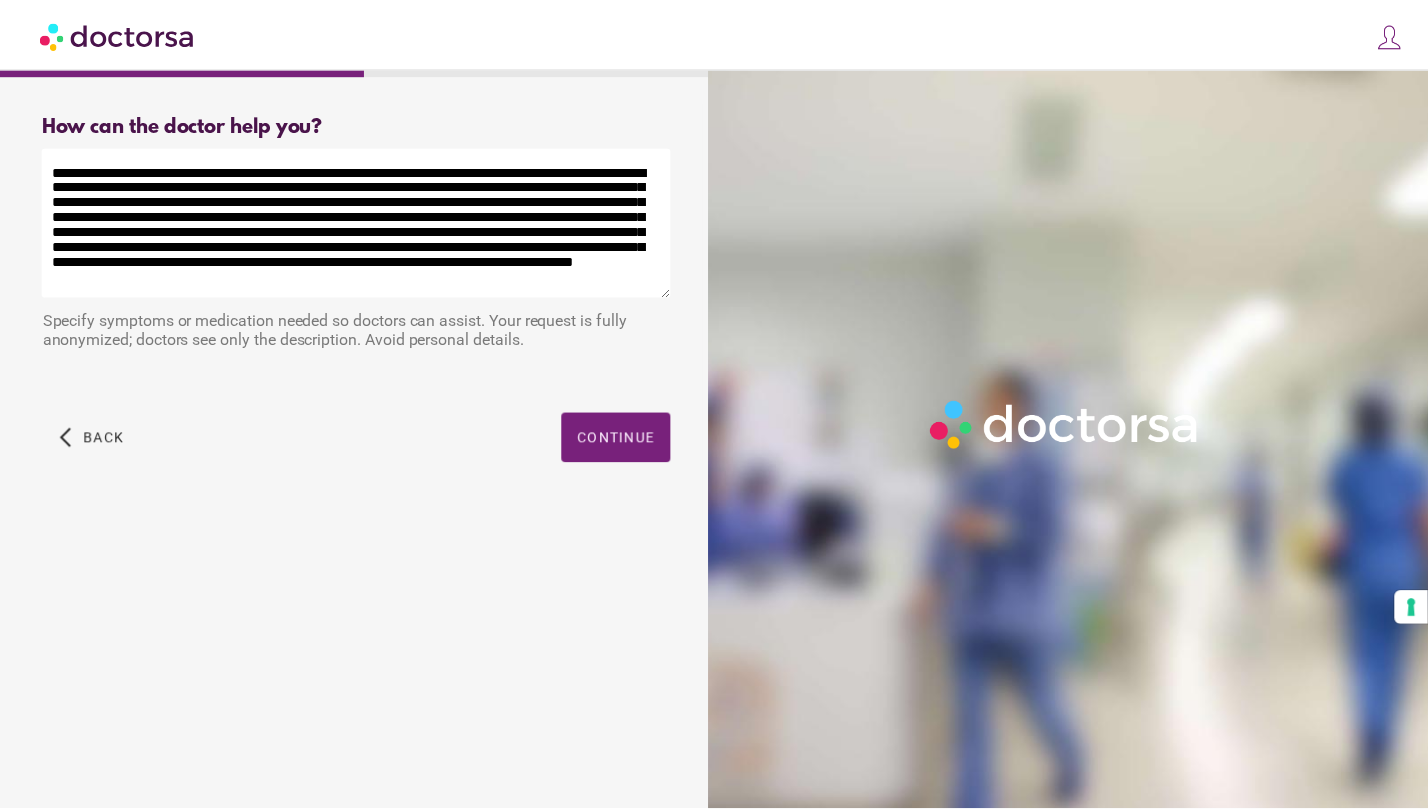 scroll, scrollTop: 20, scrollLeft: 0, axis: vertical 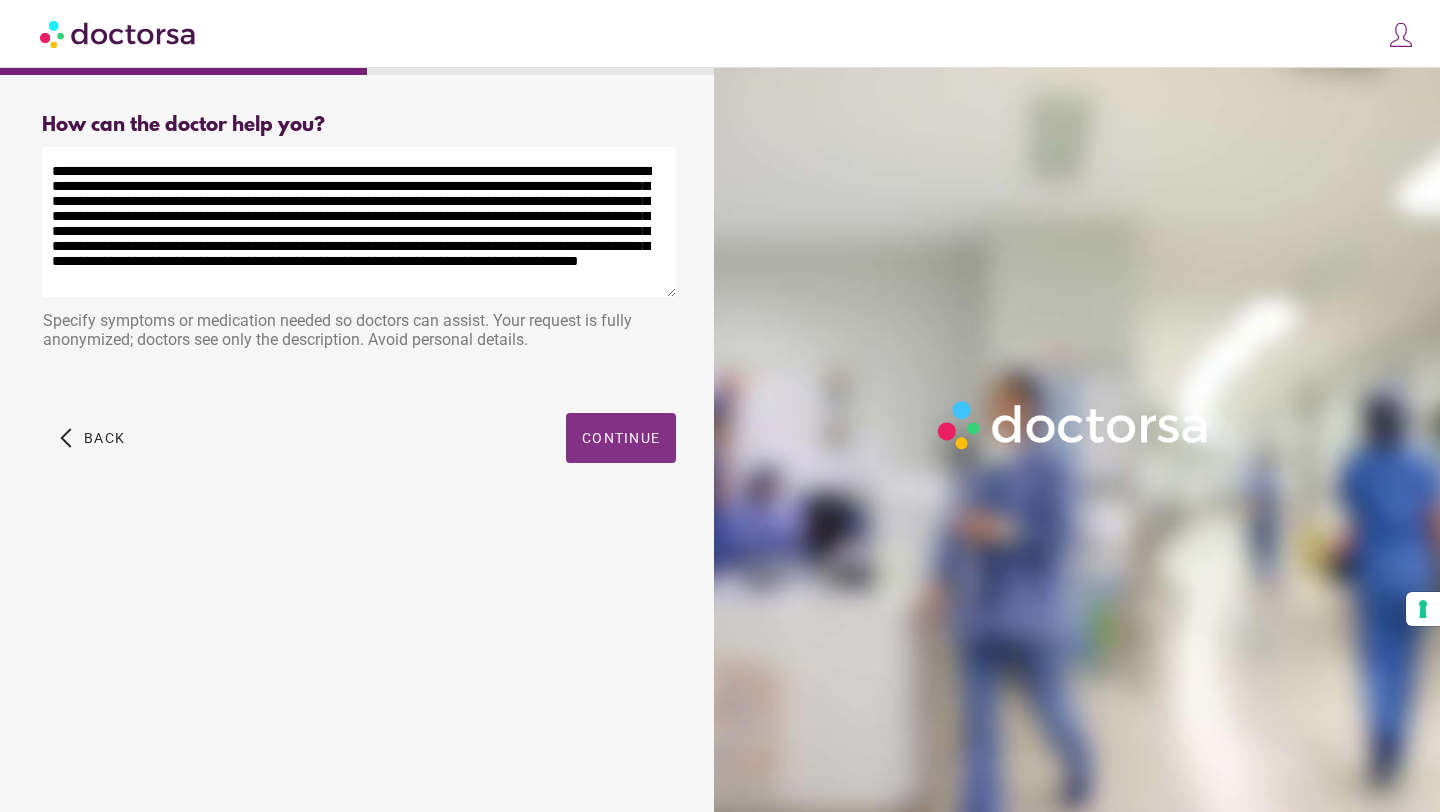 type on "**********" 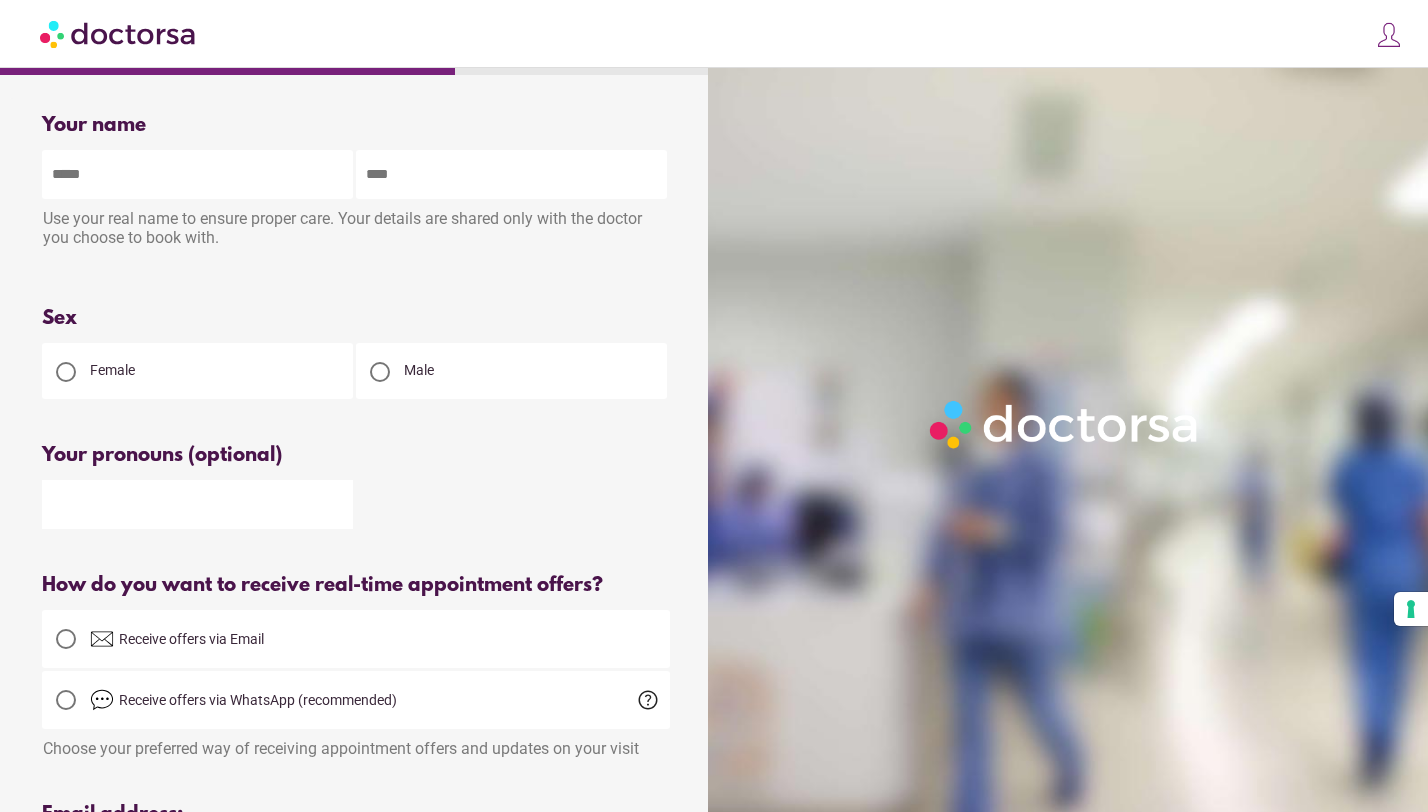 click on "Female" at bounding box center [197, 371] 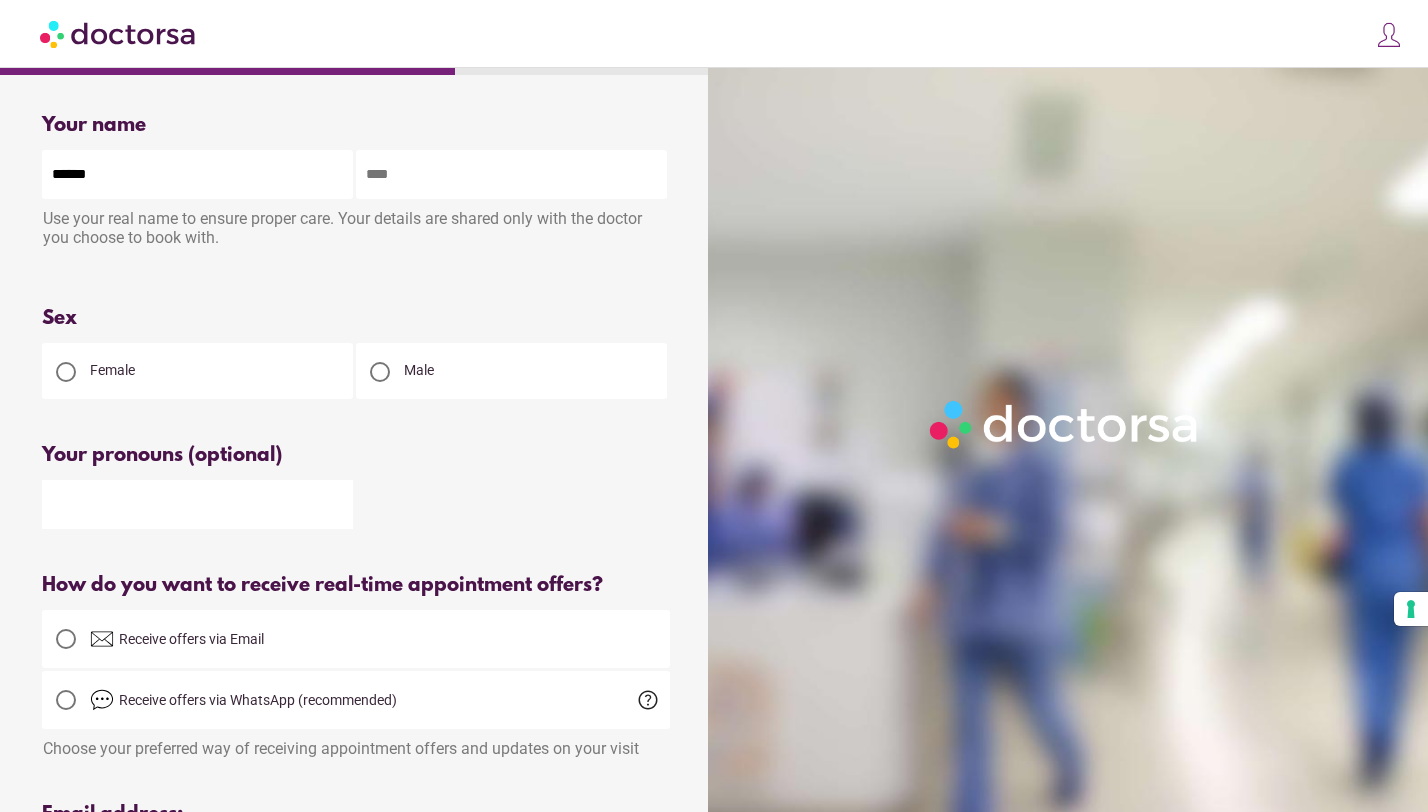 type on "******" 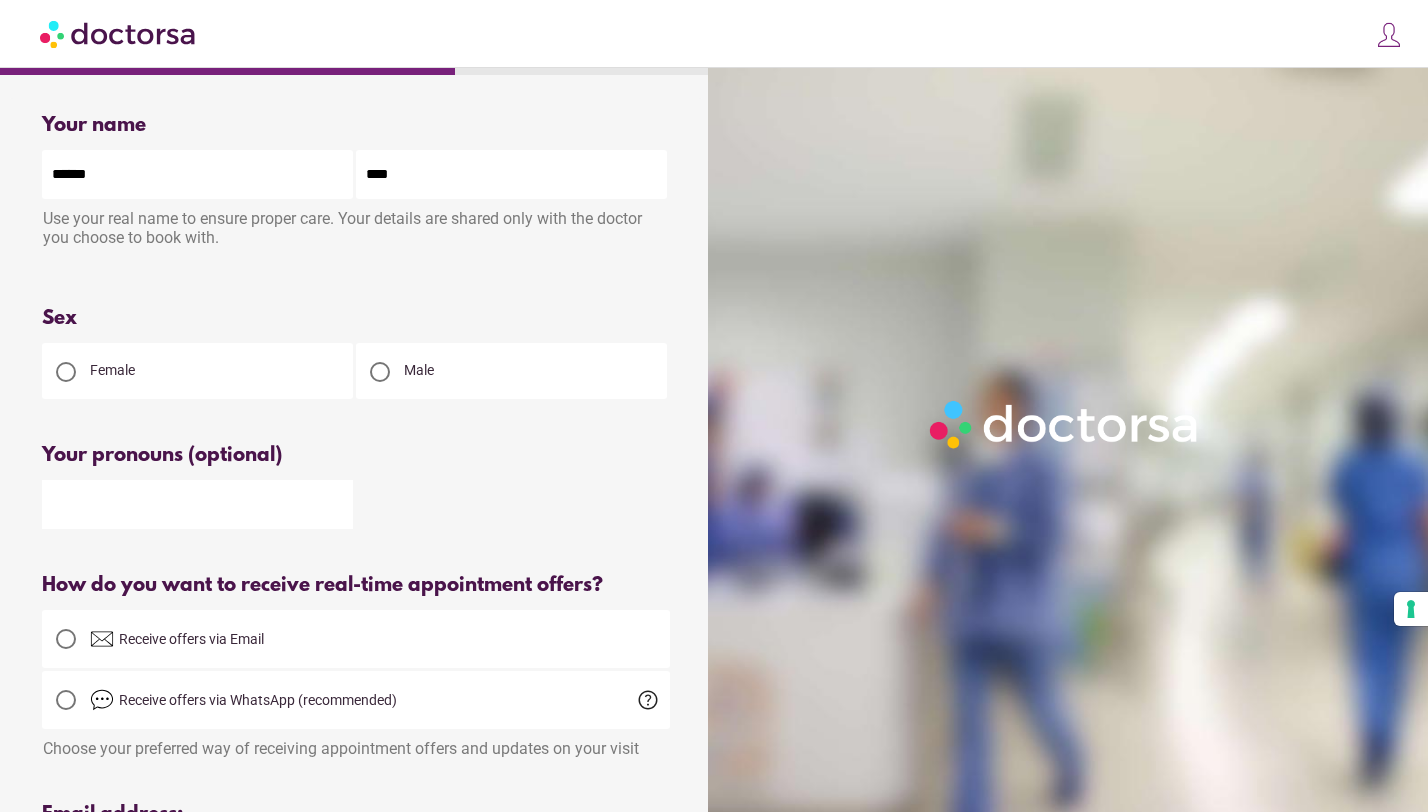 type on "****" 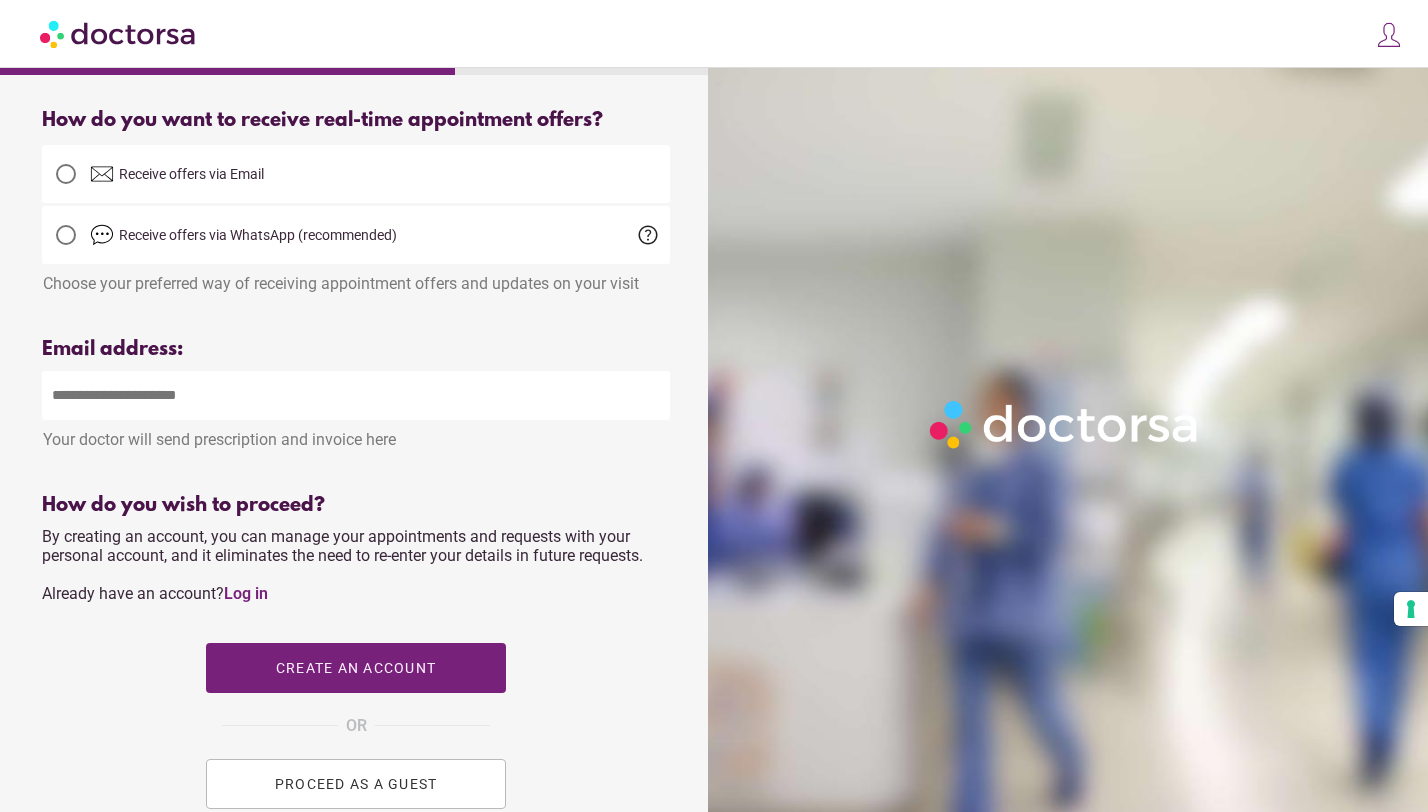 scroll, scrollTop: 480, scrollLeft: 0, axis: vertical 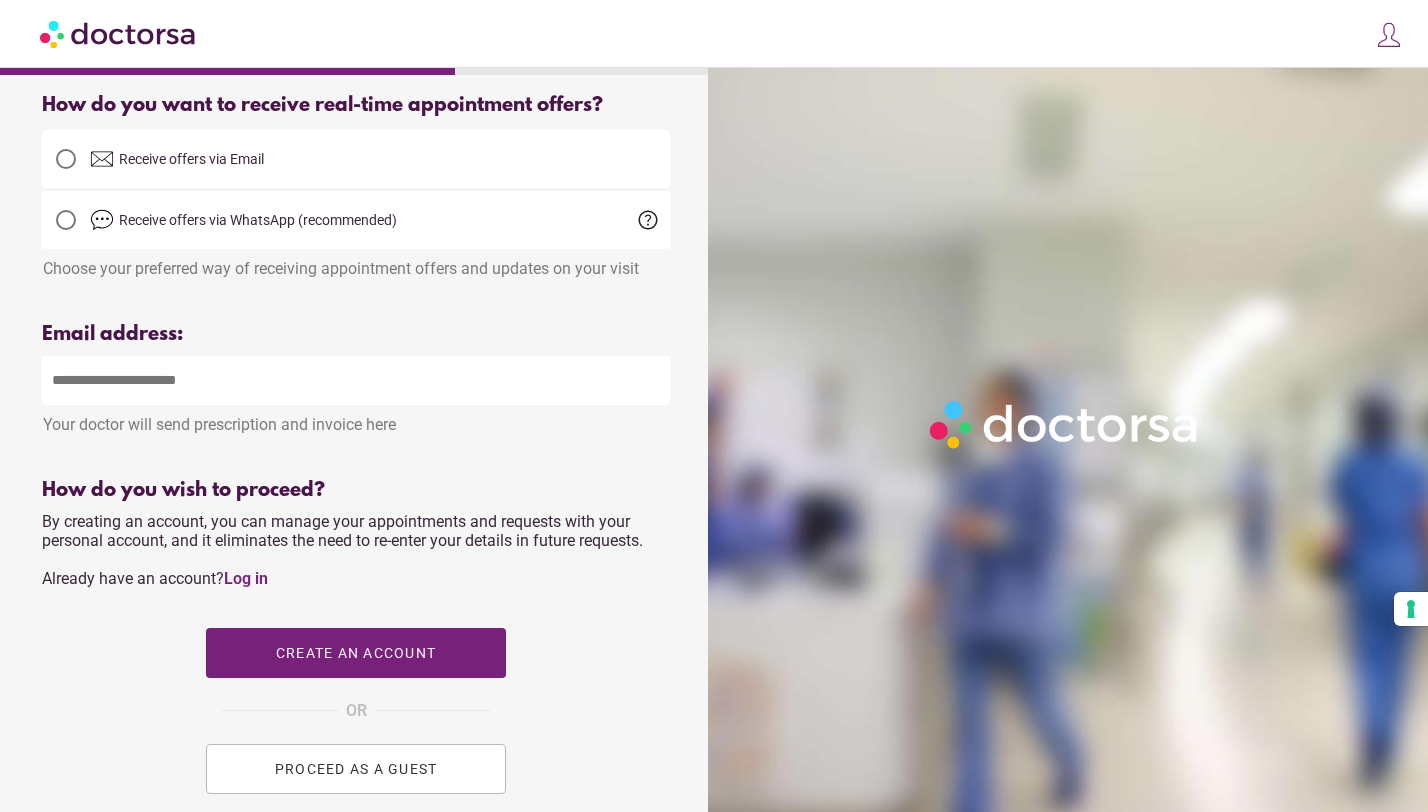 click at bounding box center [356, 380] 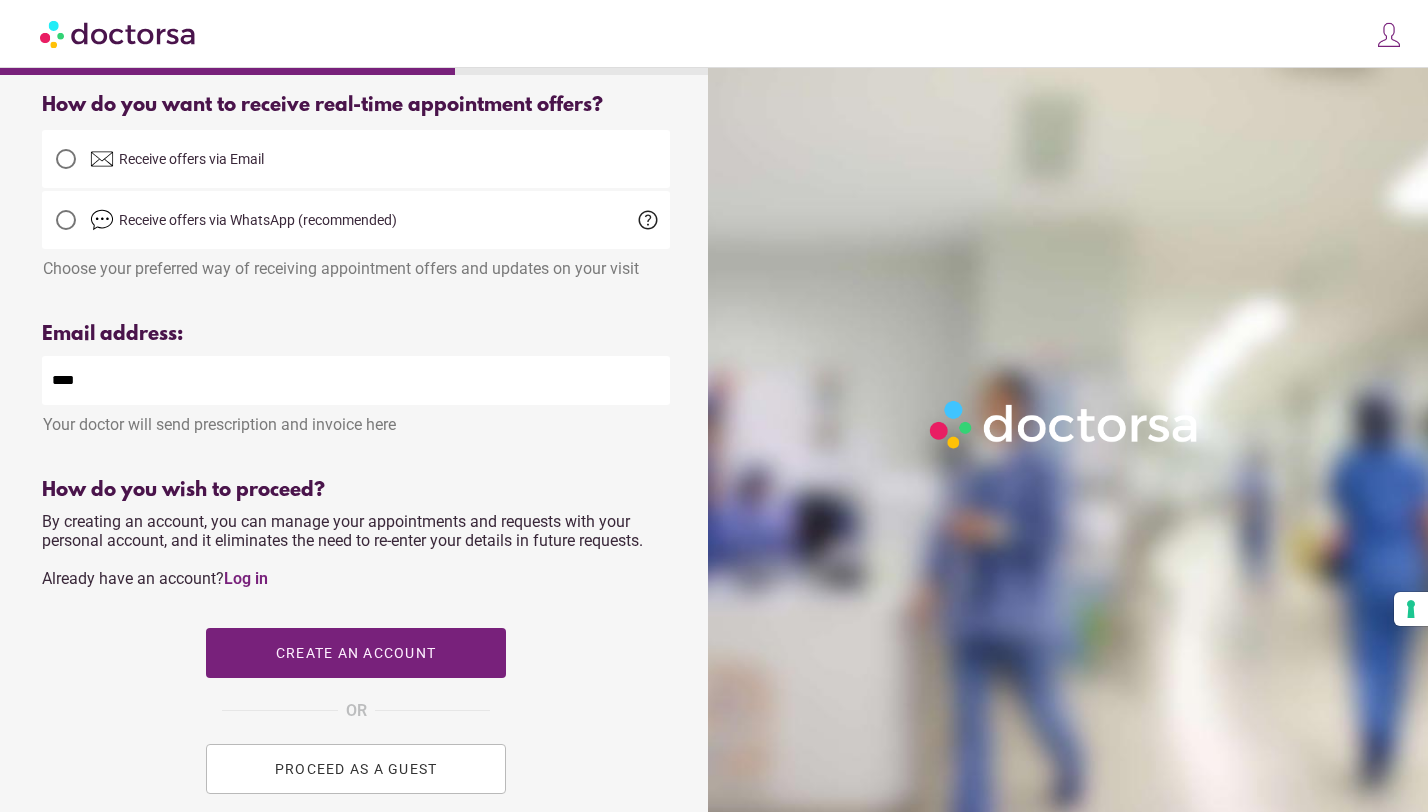 type on "**********" 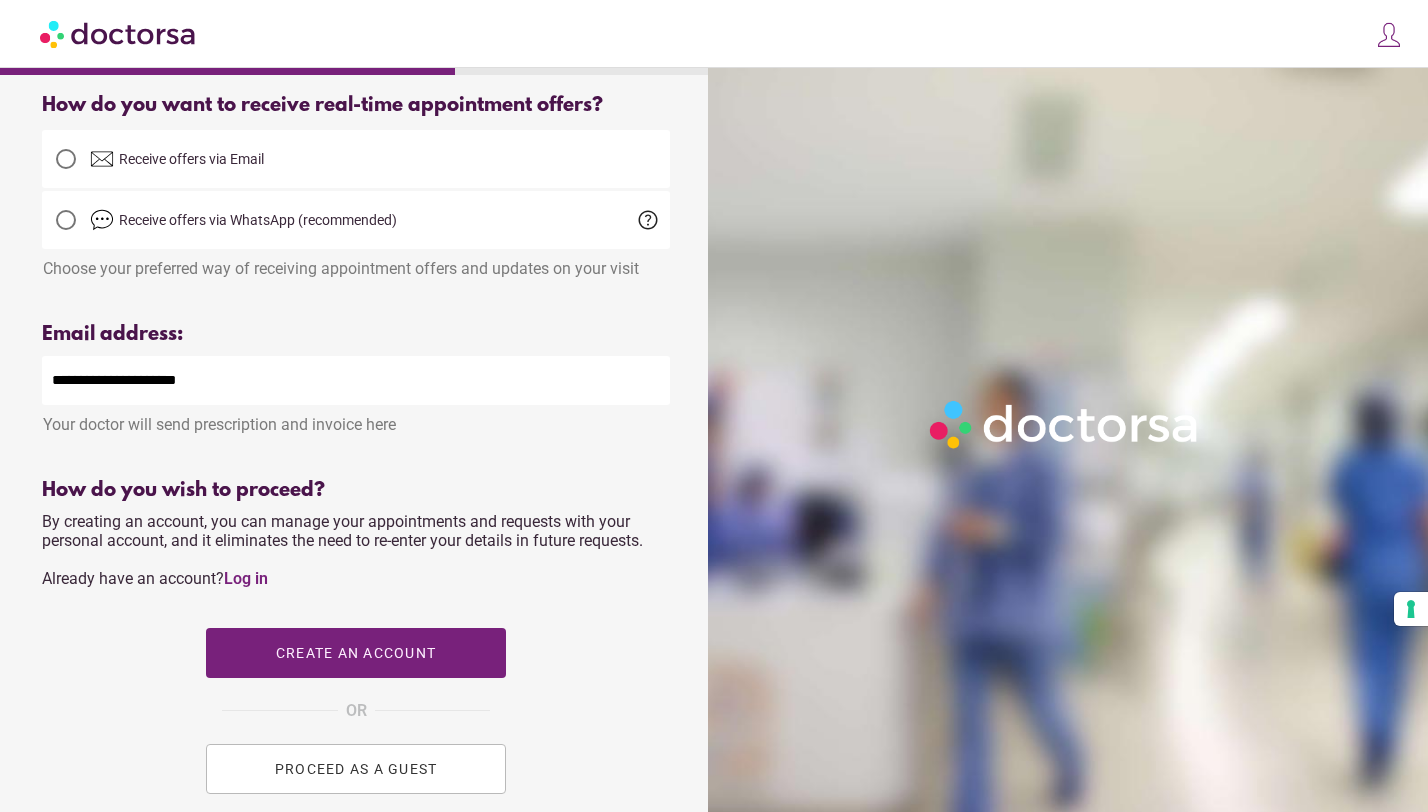 click on "PROCEED AS A GUEST" at bounding box center (356, 769) 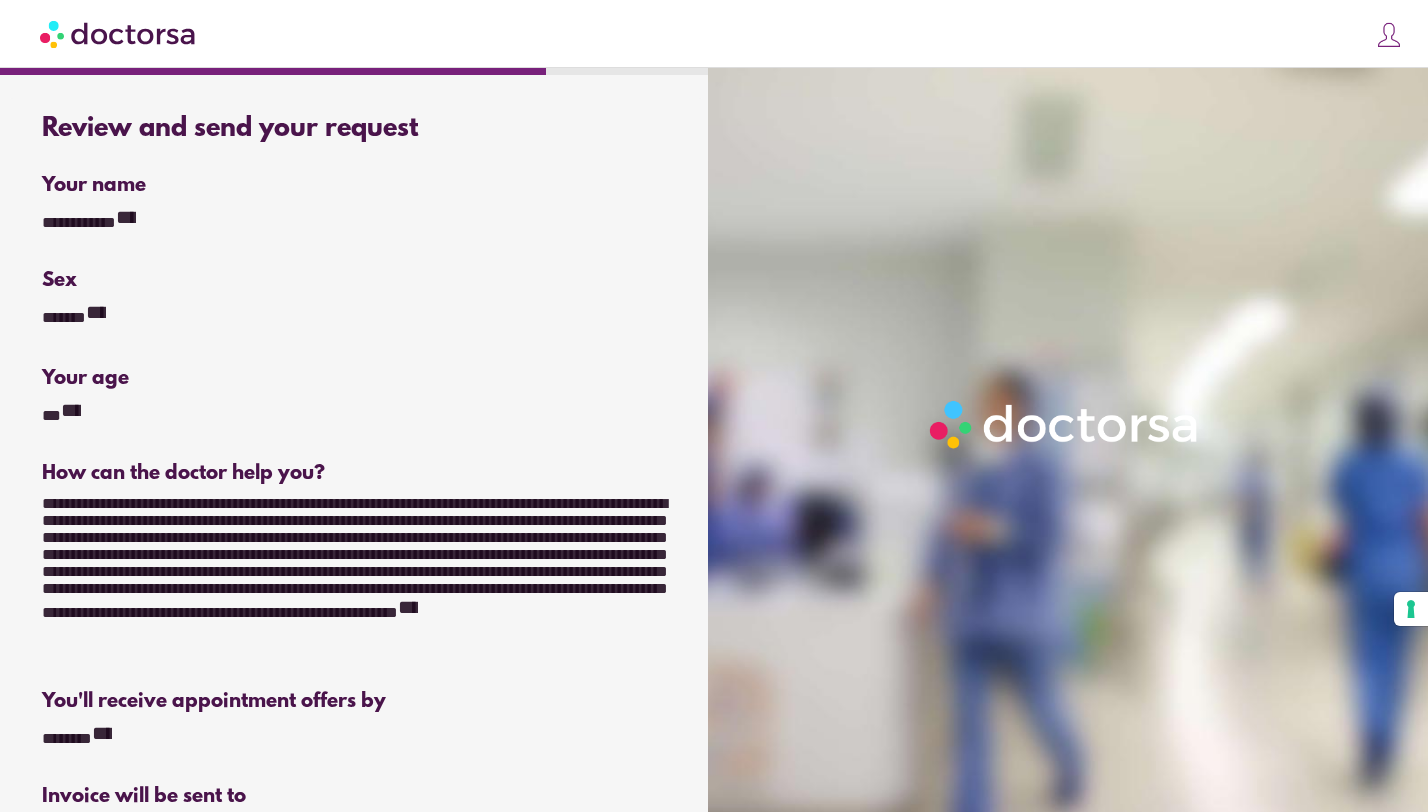 click at bounding box center [356, 444] 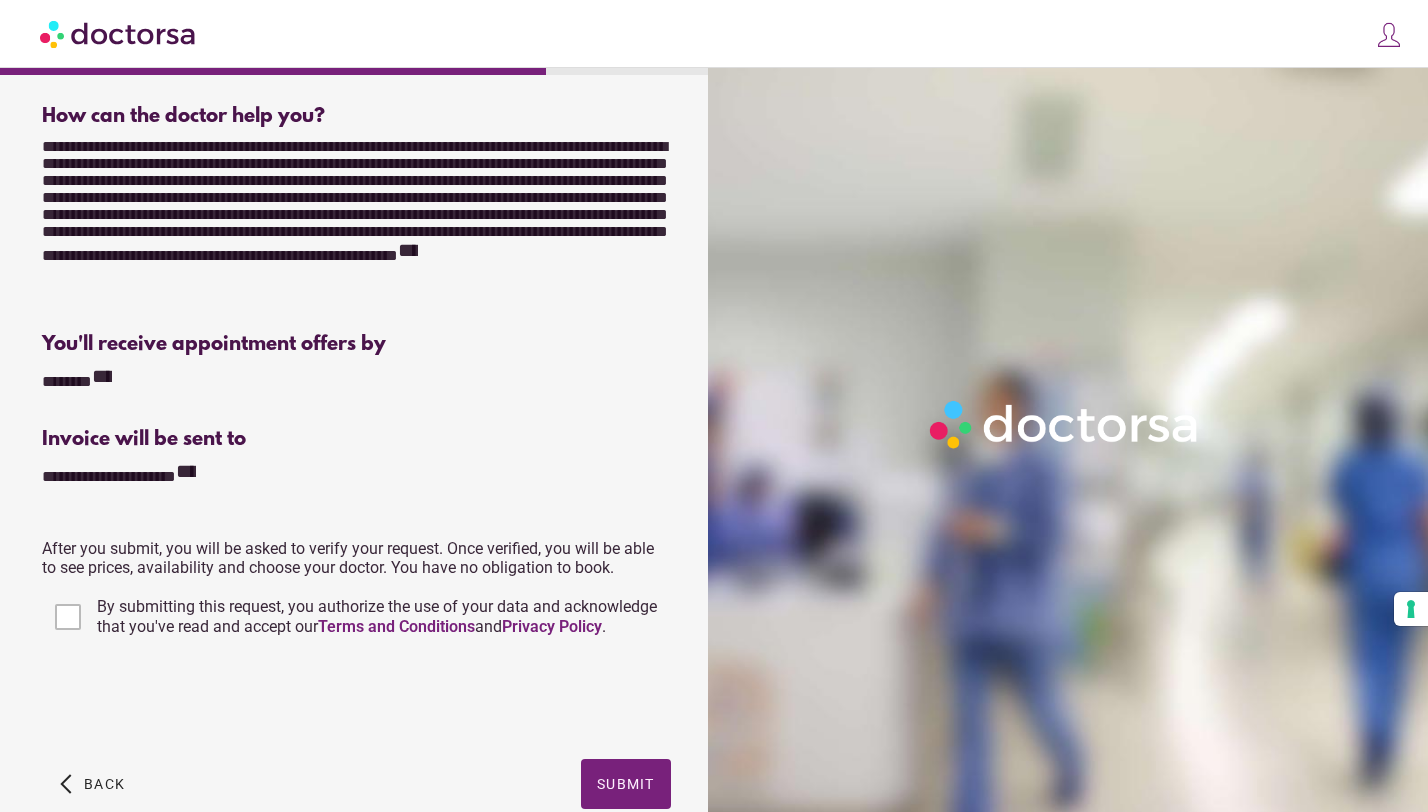 scroll, scrollTop: 360, scrollLeft: 0, axis: vertical 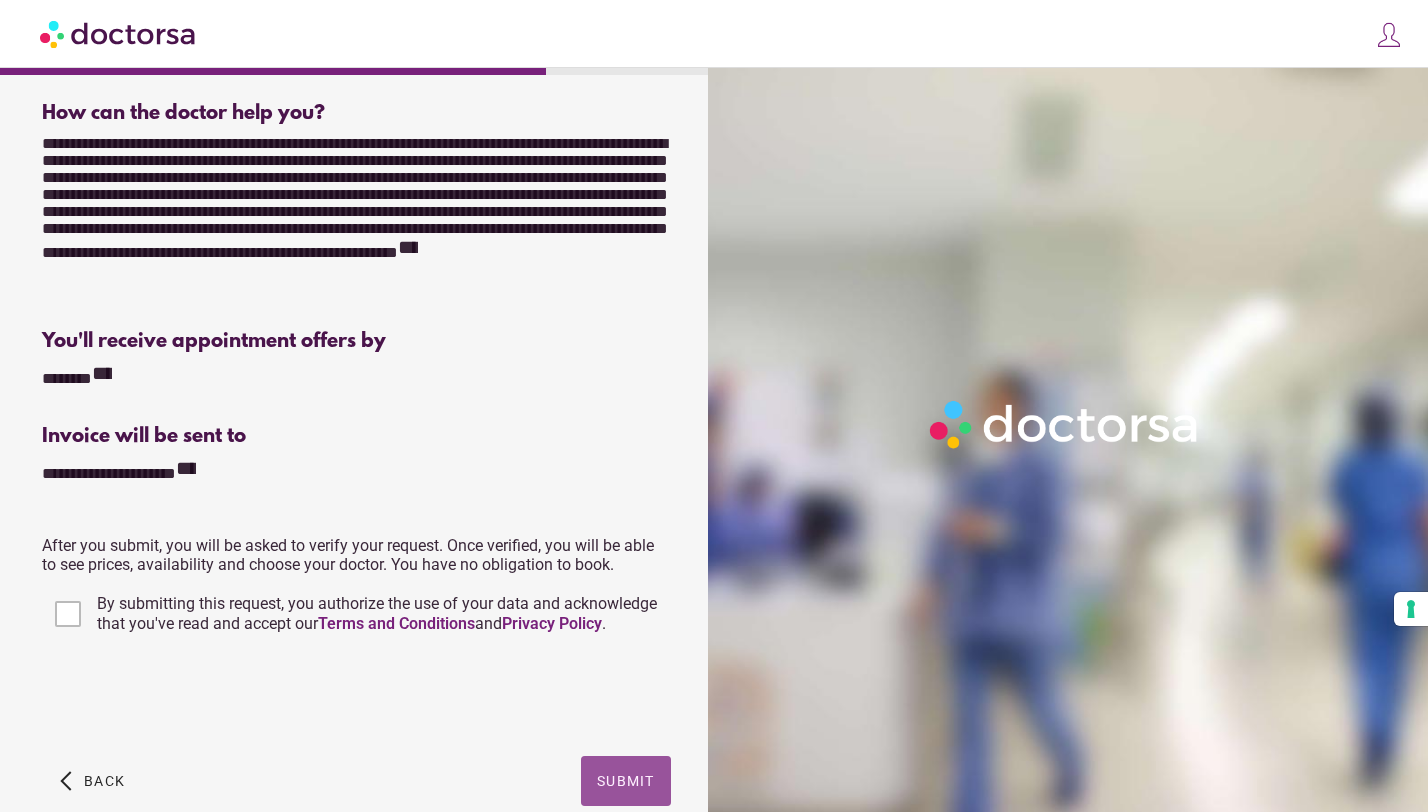 click on "Submit" at bounding box center [626, 781] 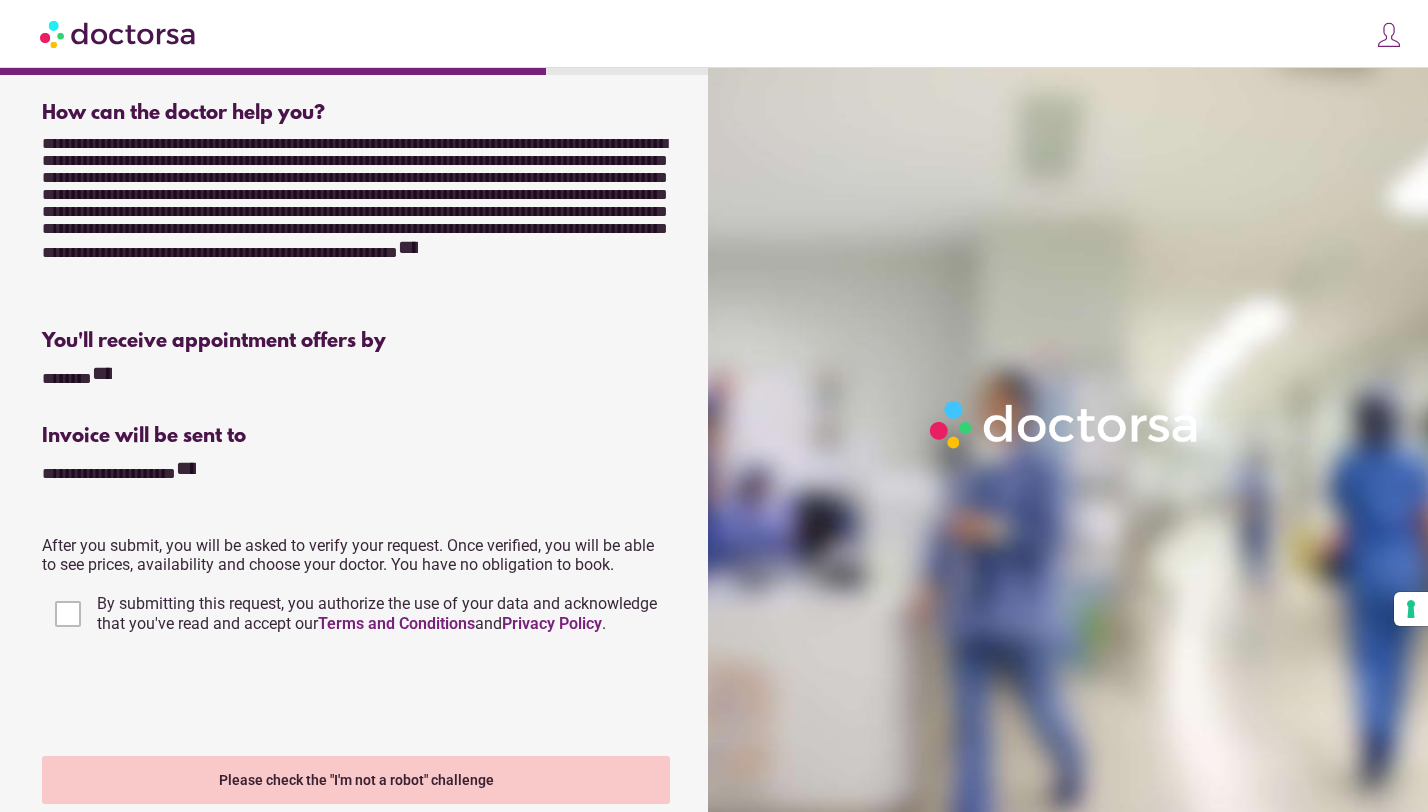 type 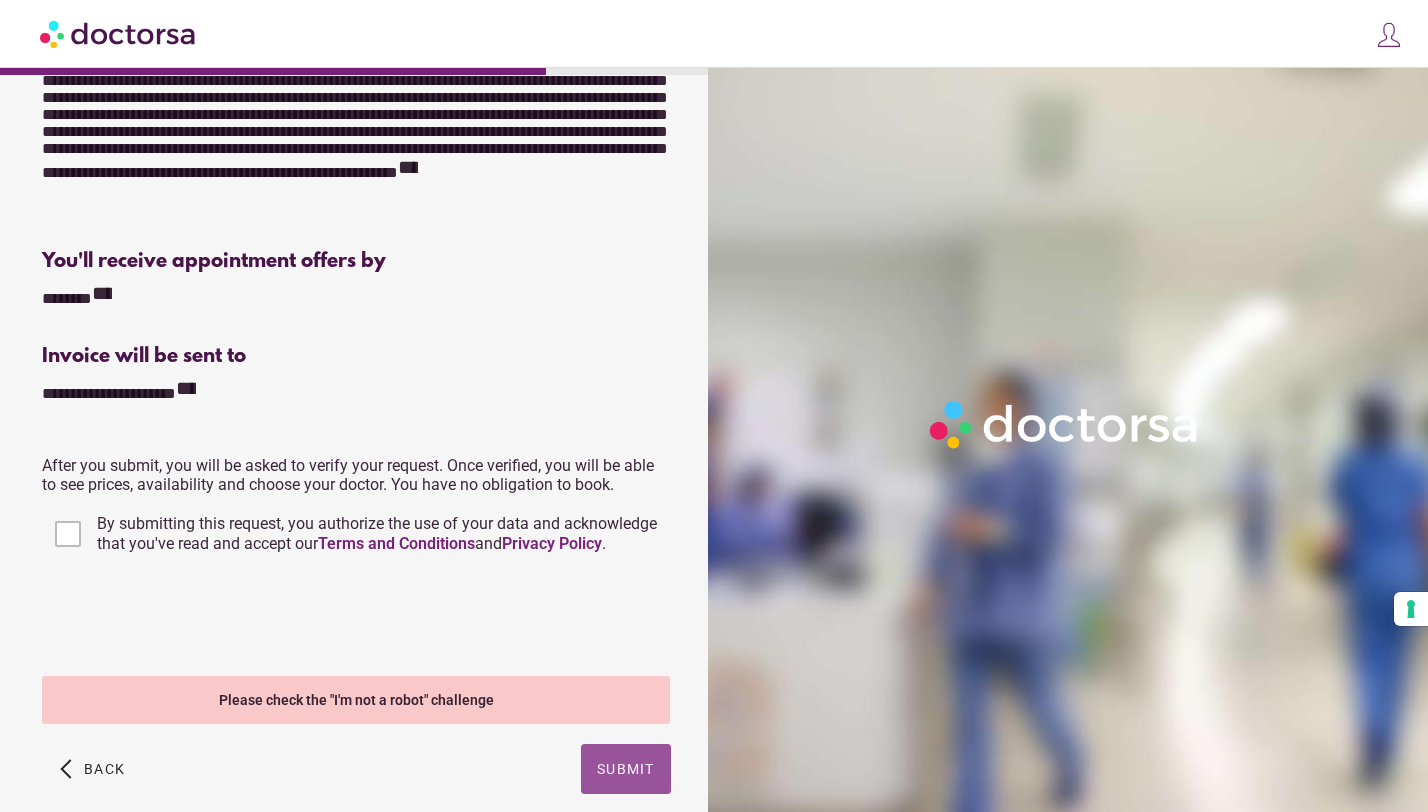 scroll, scrollTop: 480, scrollLeft: 0, axis: vertical 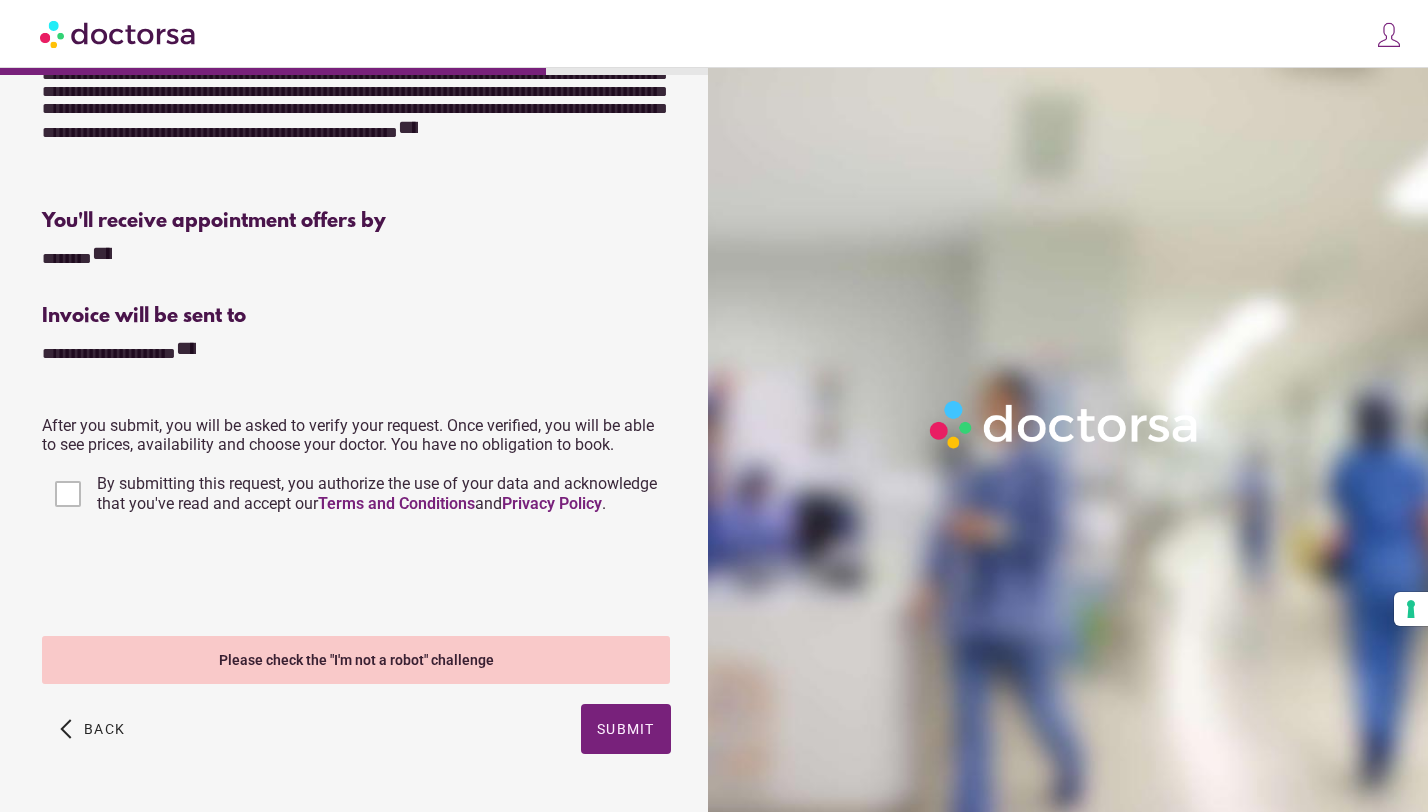 click on "Please check the "I'm not a robot" challenge" at bounding box center [356, 660] 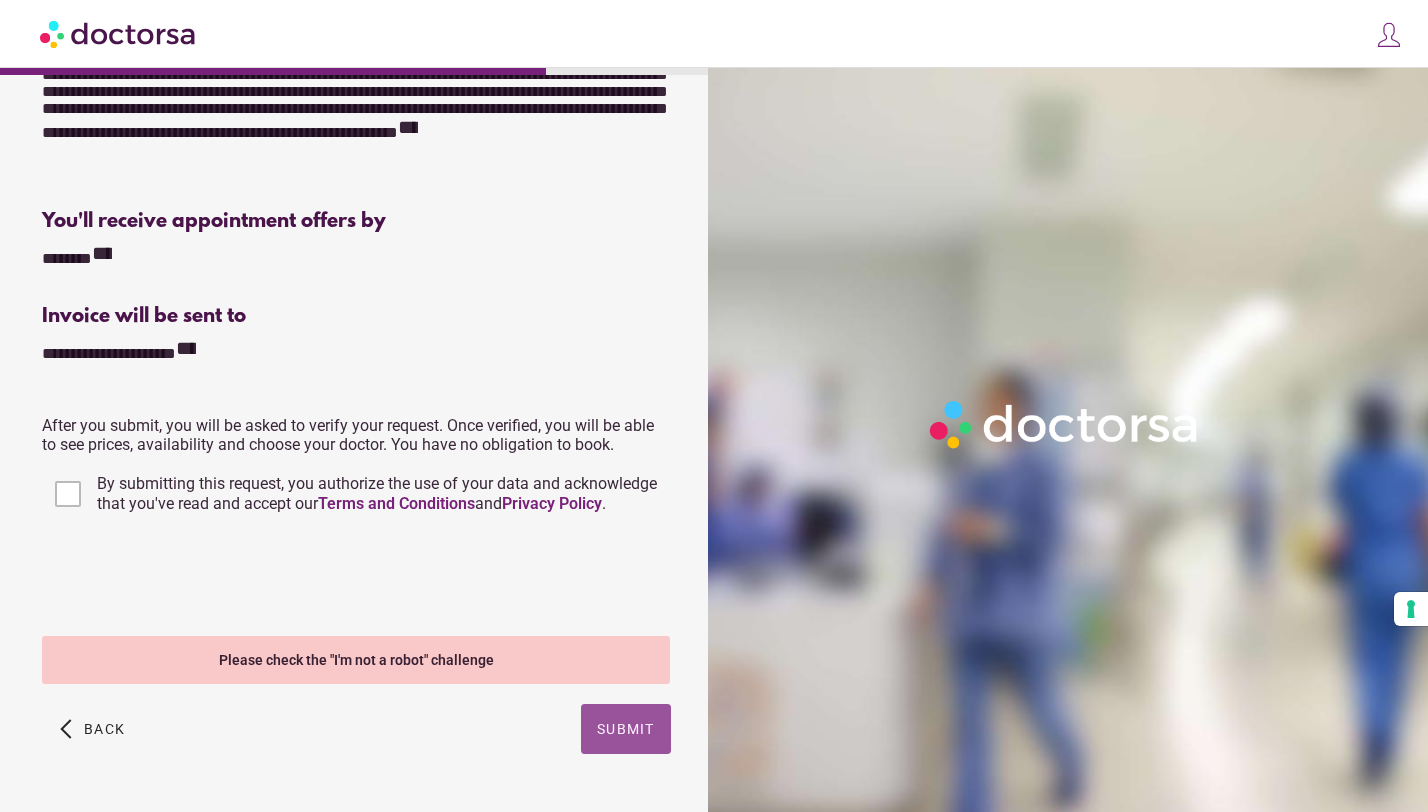 click on "Submit" at bounding box center (626, 729) 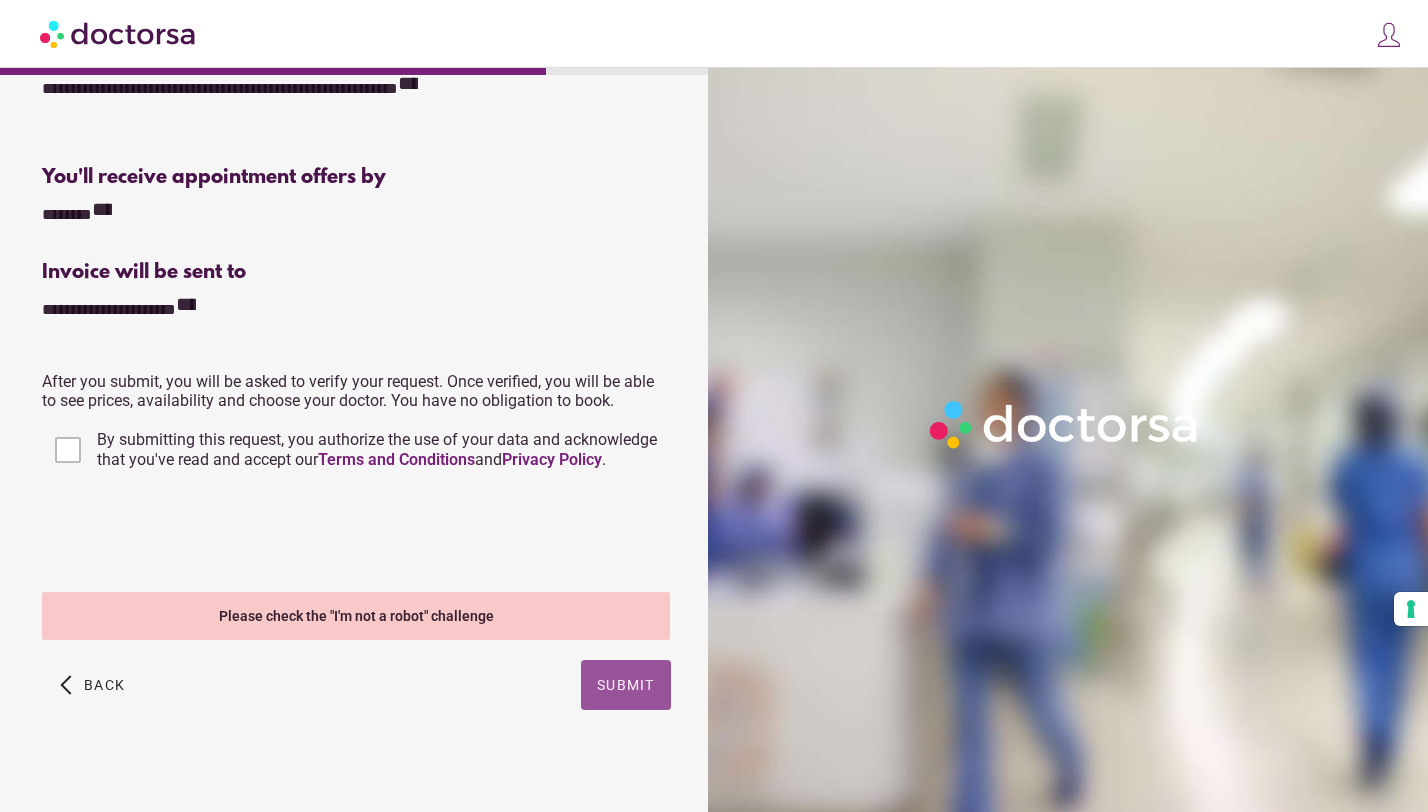 scroll, scrollTop: 533, scrollLeft: 0, axis: vertical 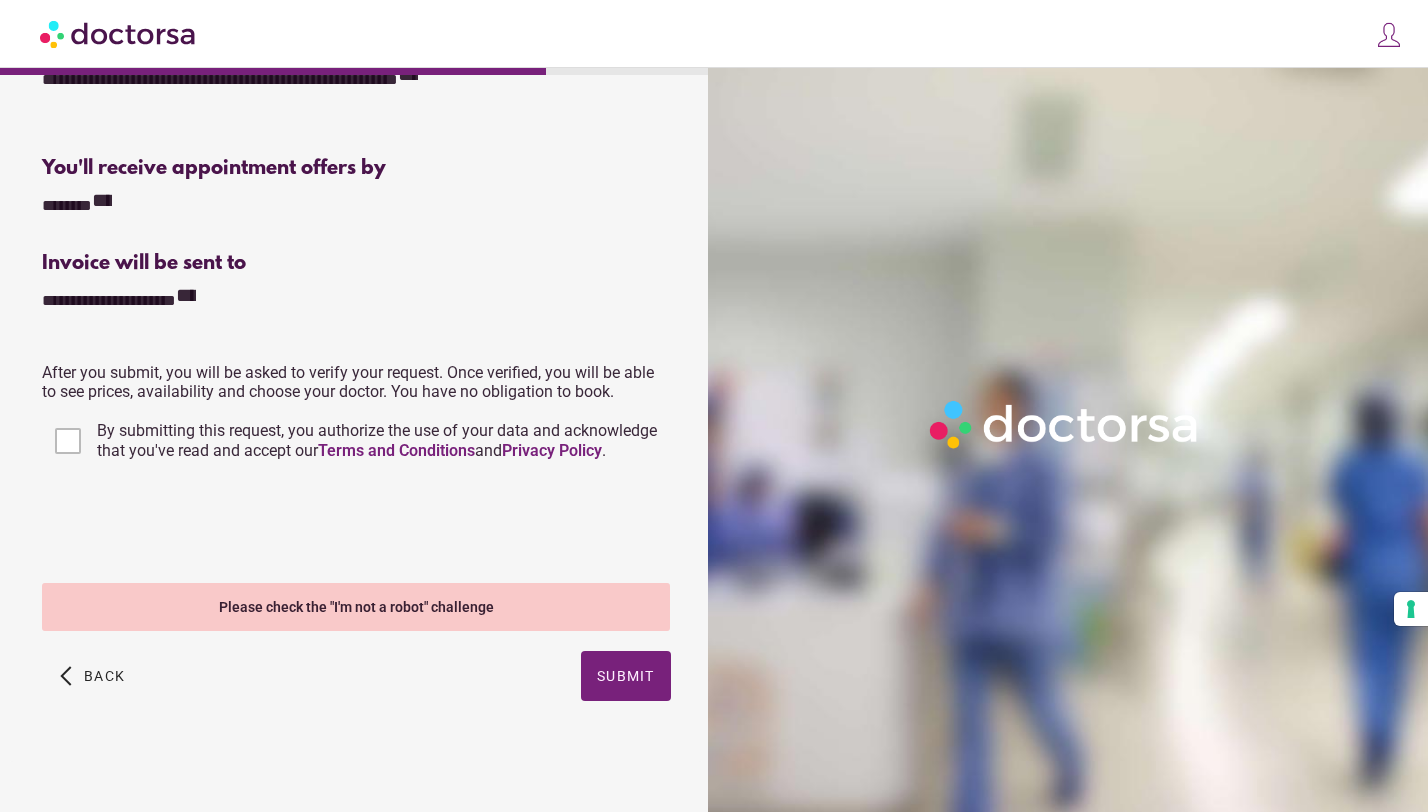 click at bounding box center [356, 524] 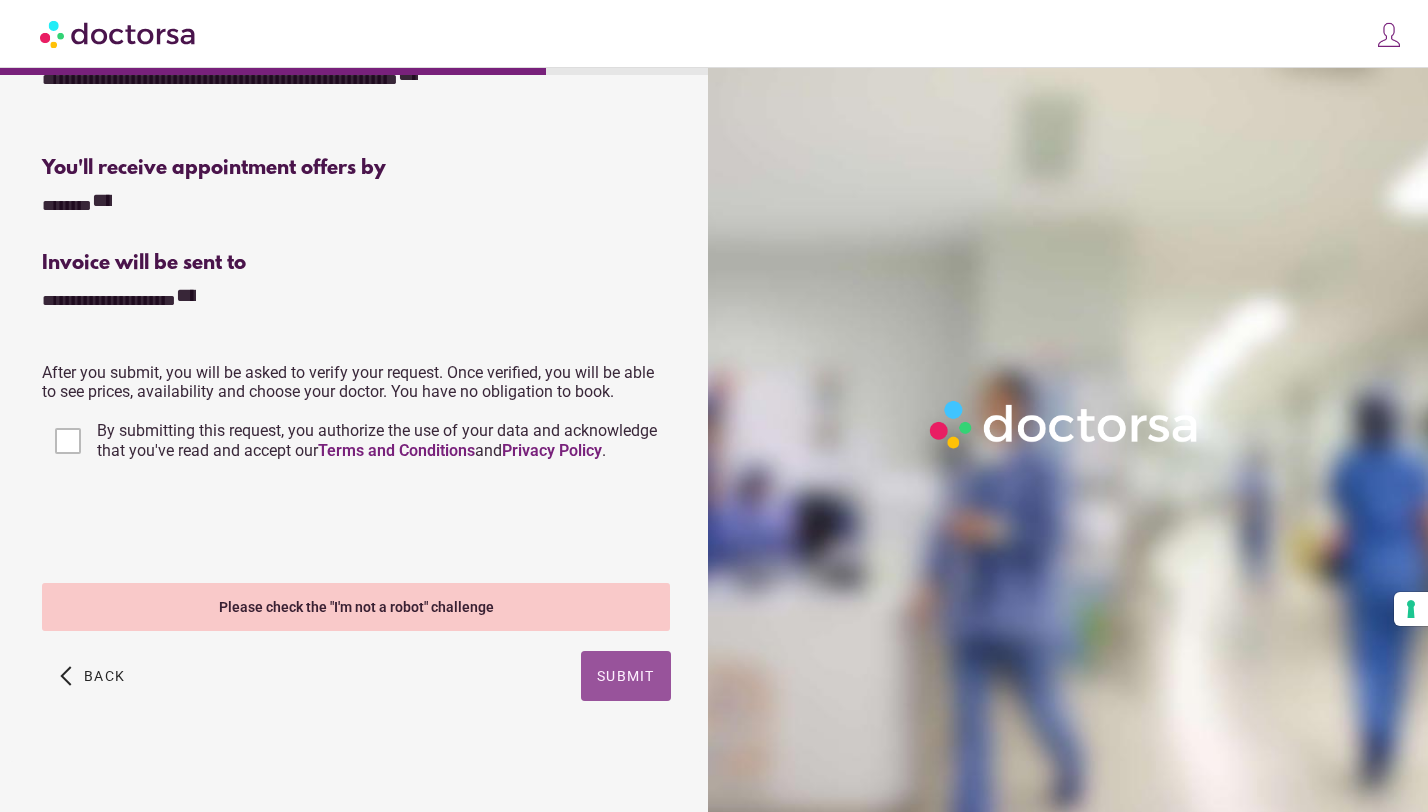 click on "Submit" at bounding box center (626, 676) 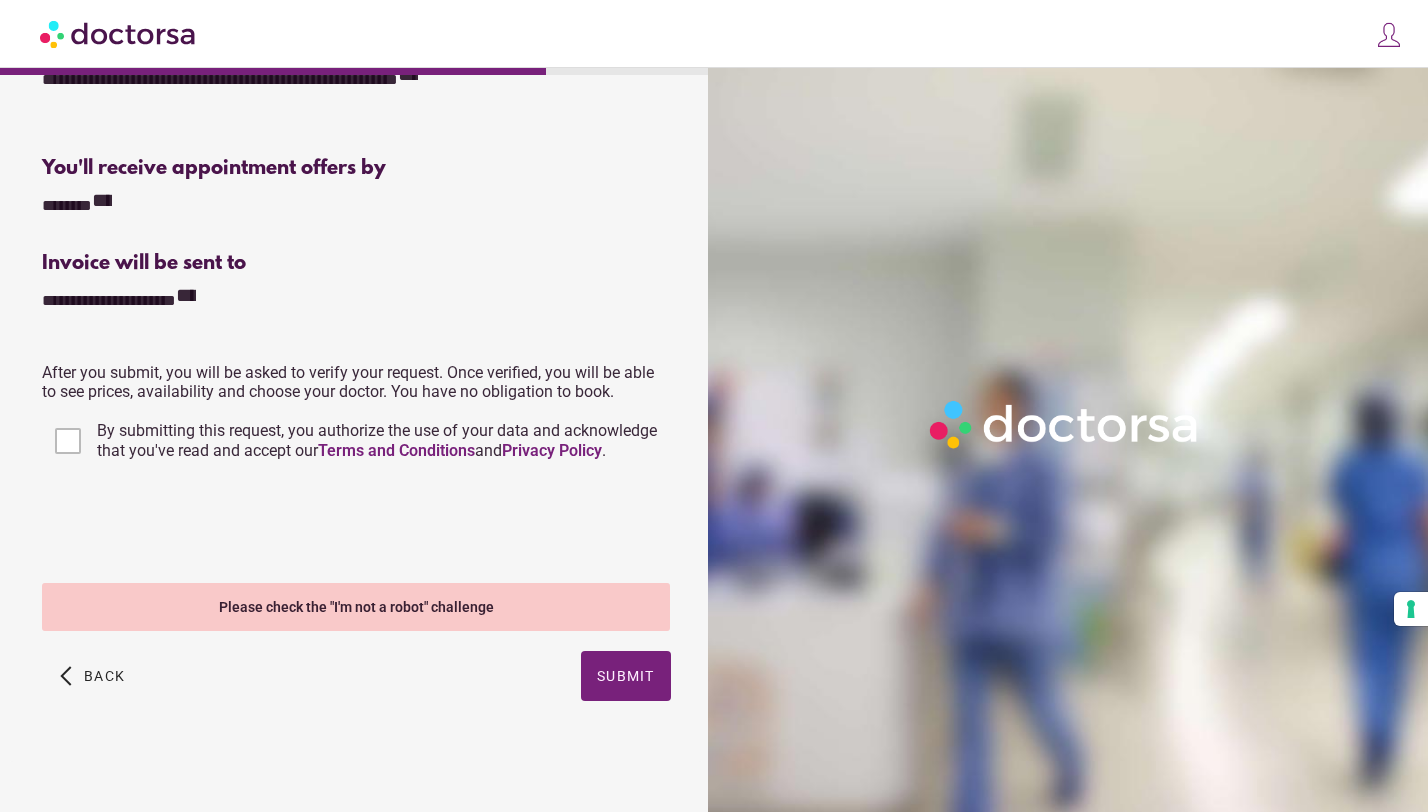 click at bounding box center [356, 524] 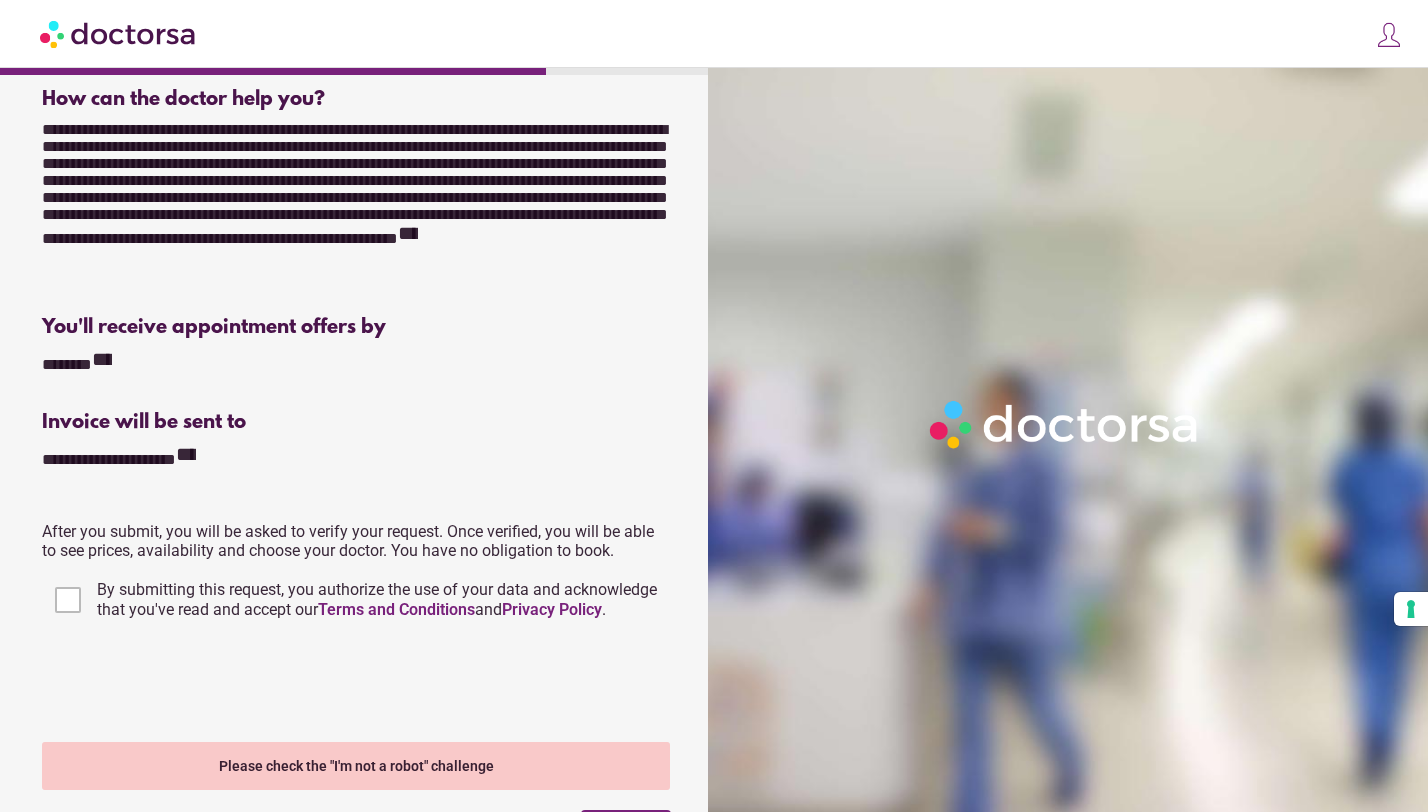 scroll, scrollTop: 373, scrollLeft: 0, axis: vertical 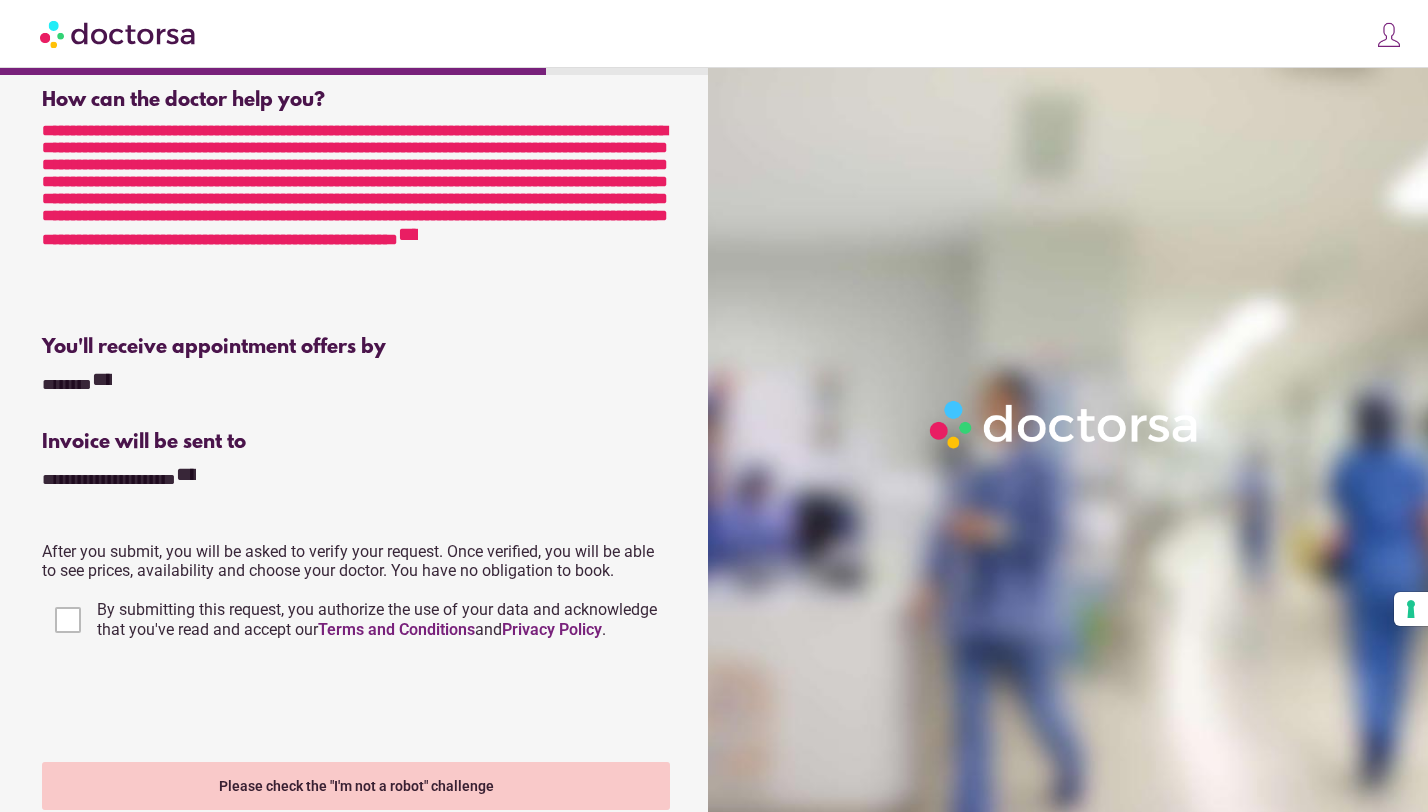 click on "**********" at bounding box center [408, 234] 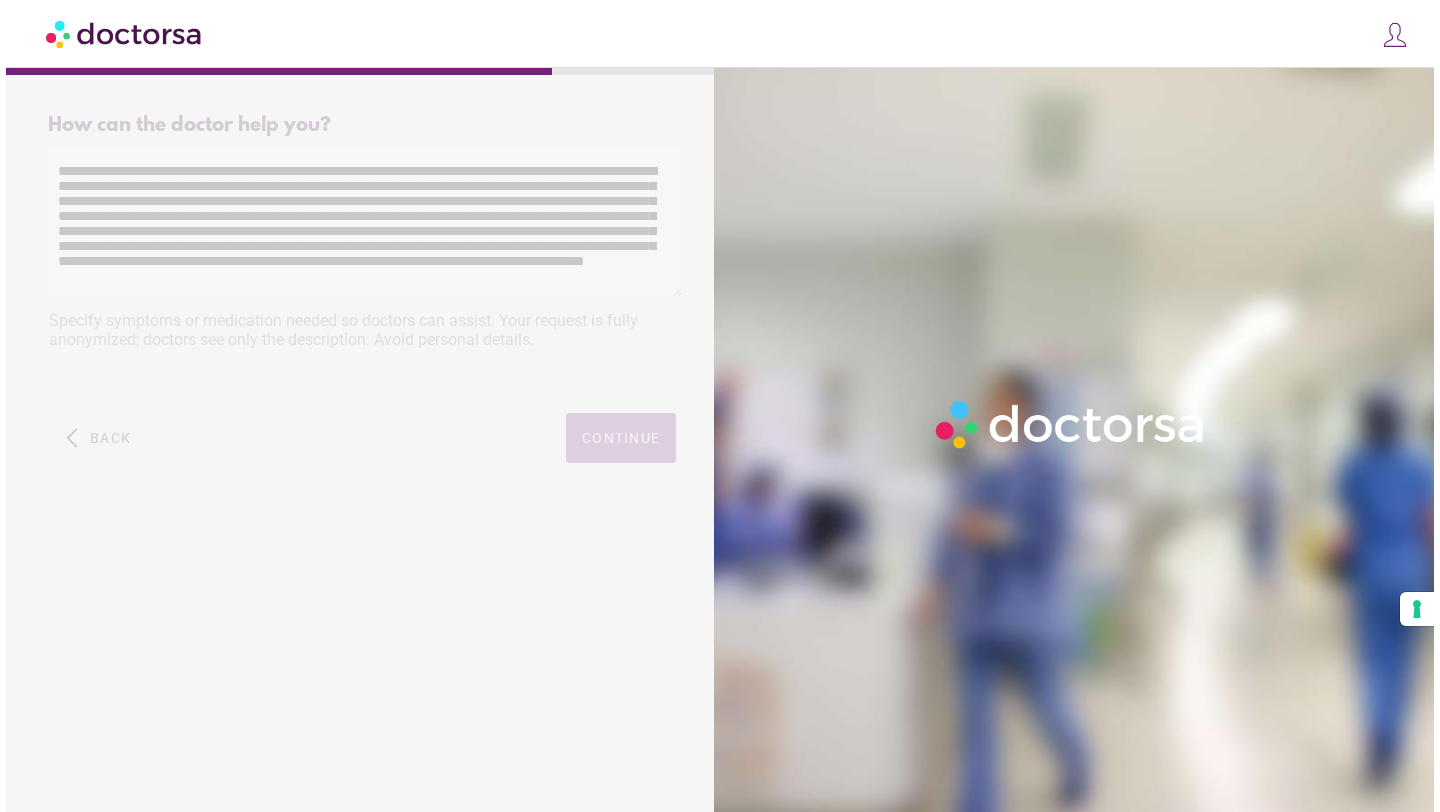 scroll, scrollTop: 0, scrollLeft: 0, axis: both 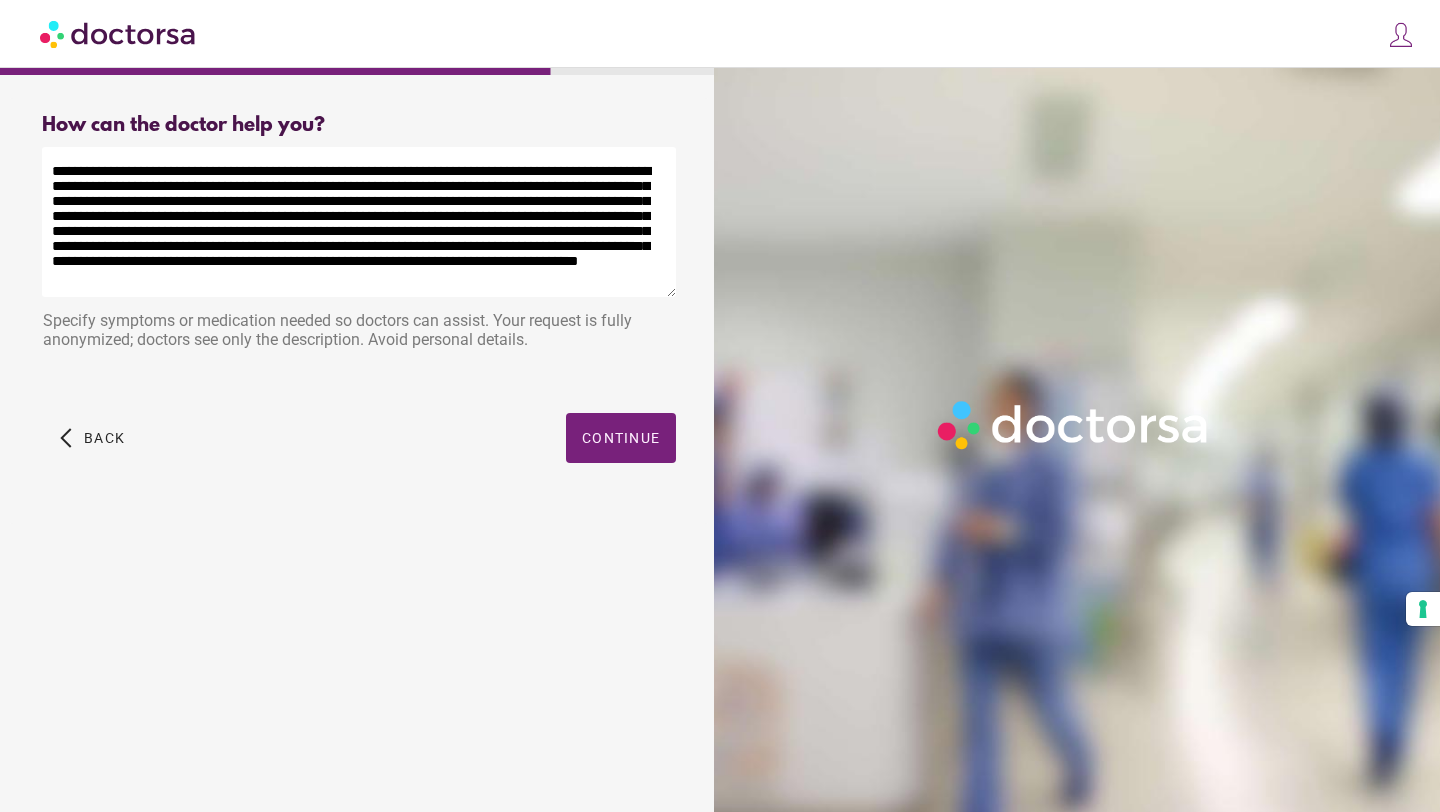 drag, startPoint x: 449, startPoint y: 280, endPoint x: 30, endPoint y: 140, distance: 441.7703 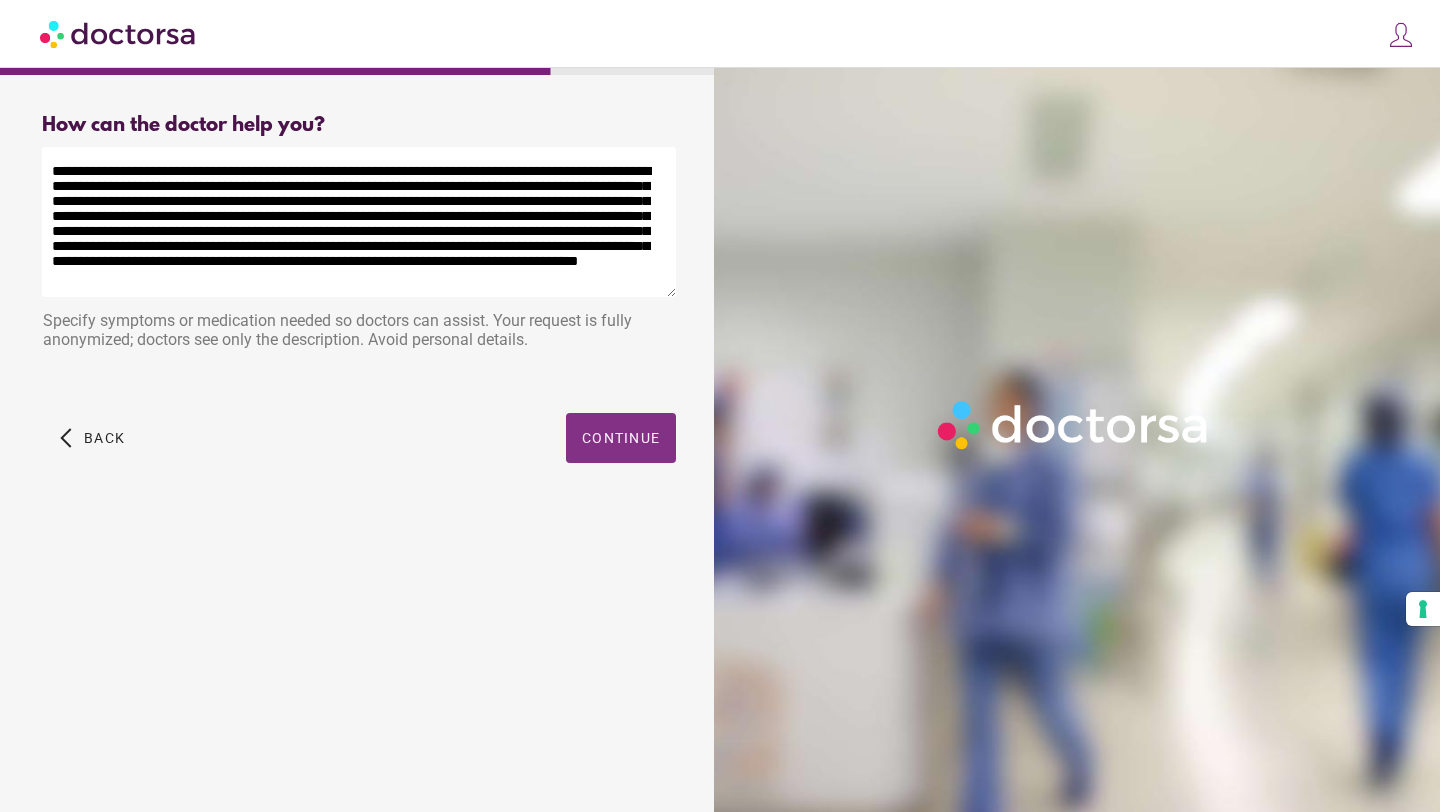 click at bounding box center (621, 438) 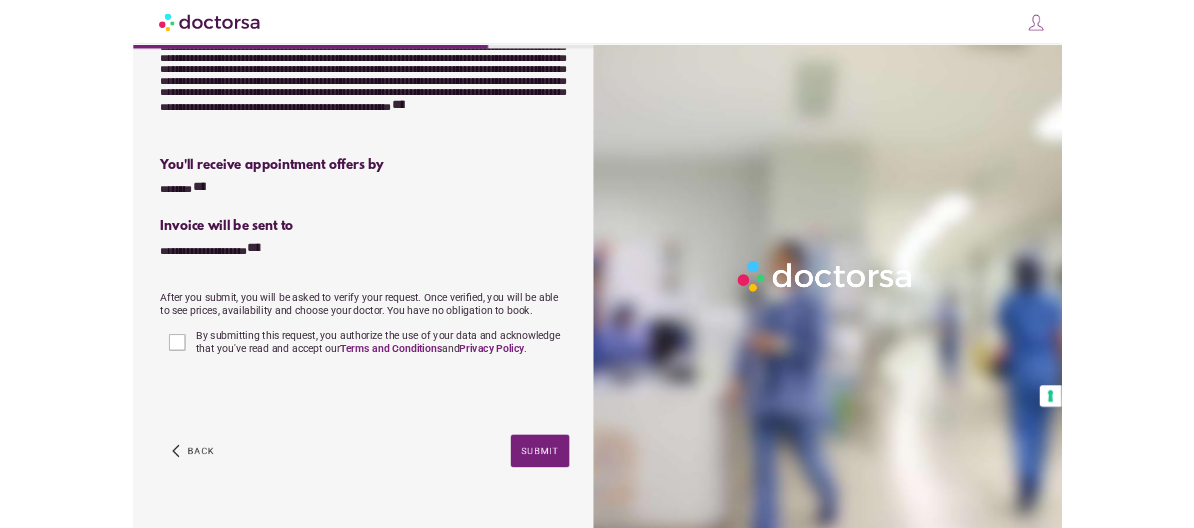 scroll, scrollTop: 465, scrollLeft: 0, axis: vertical 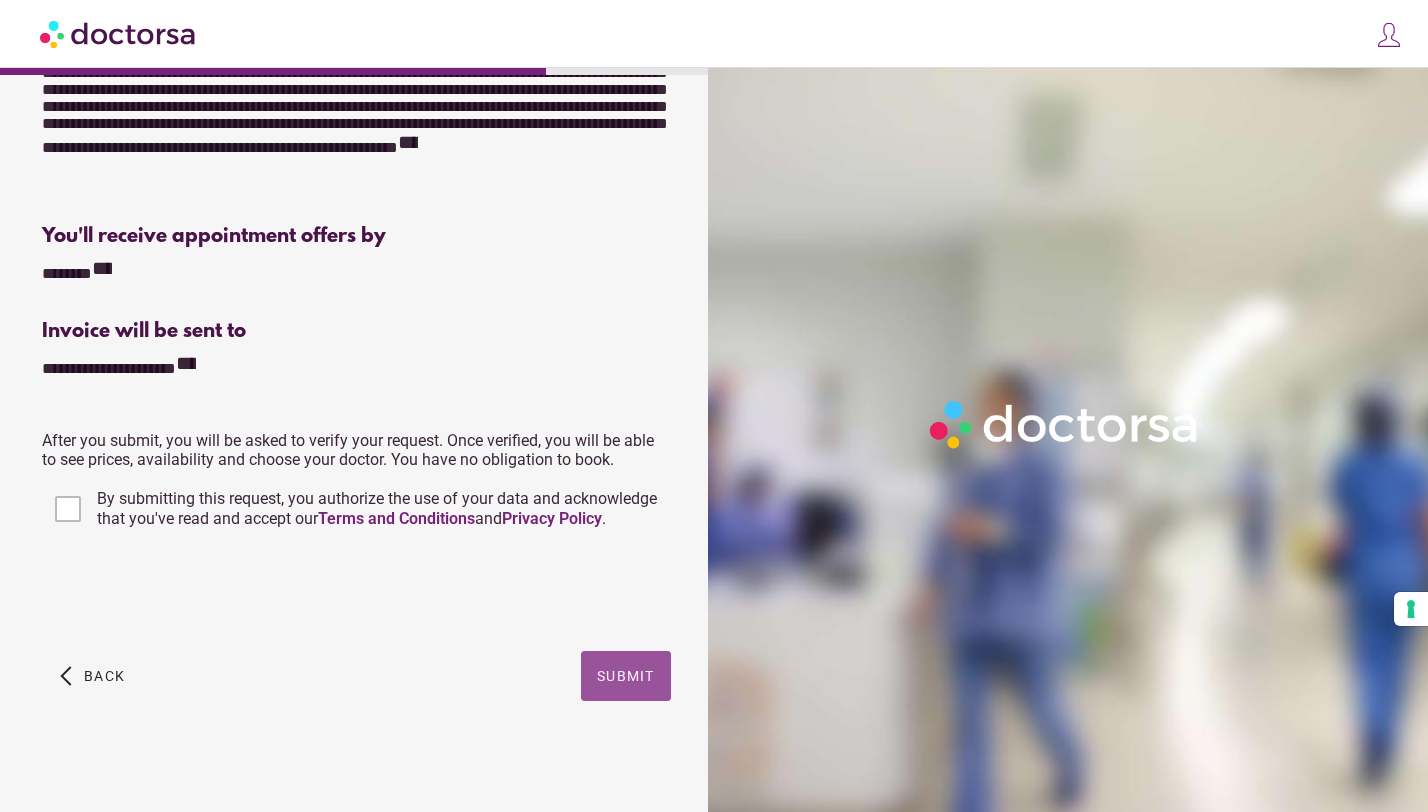click at bounding box center (626, 676) 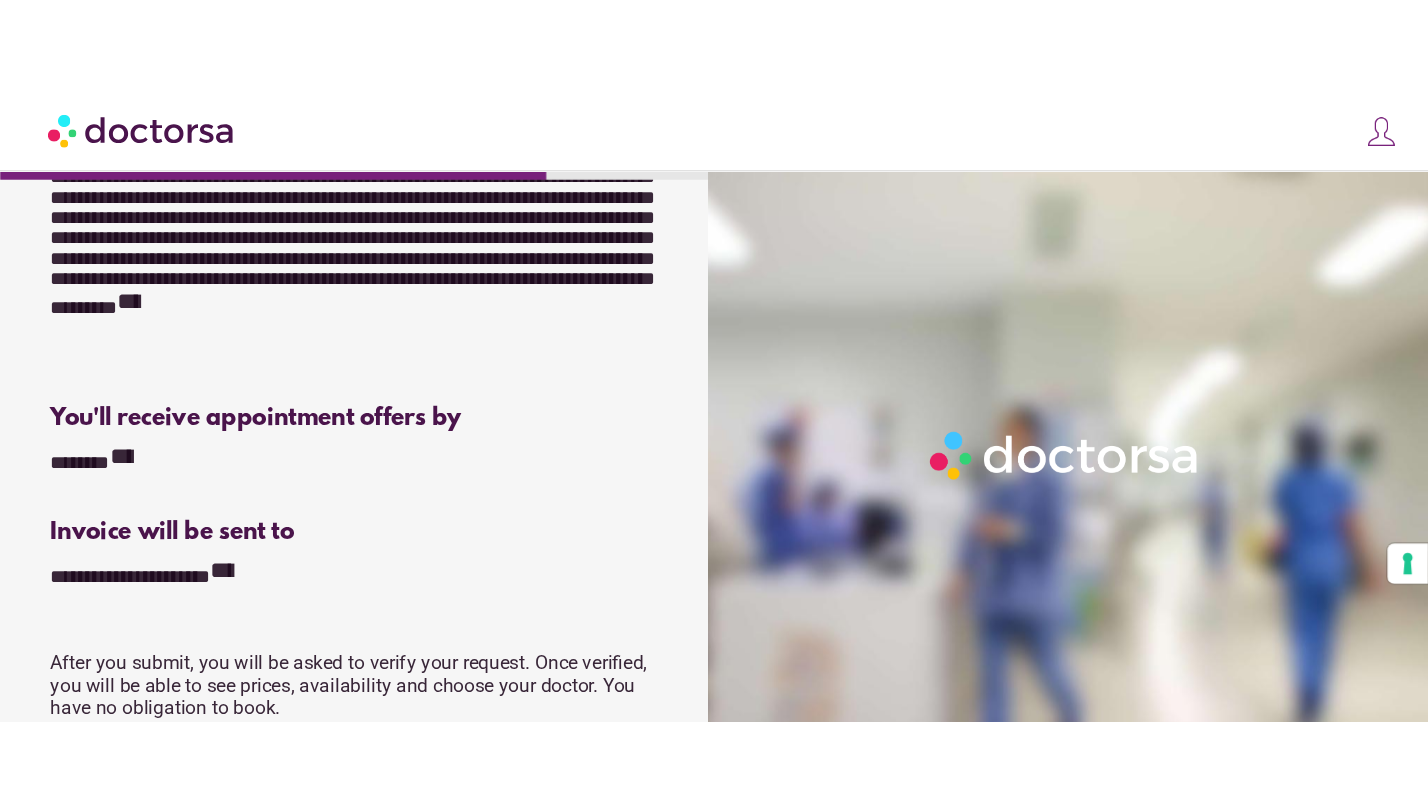 scroll, scrollTop: 445, scrollLeft: 0, axis: vertical 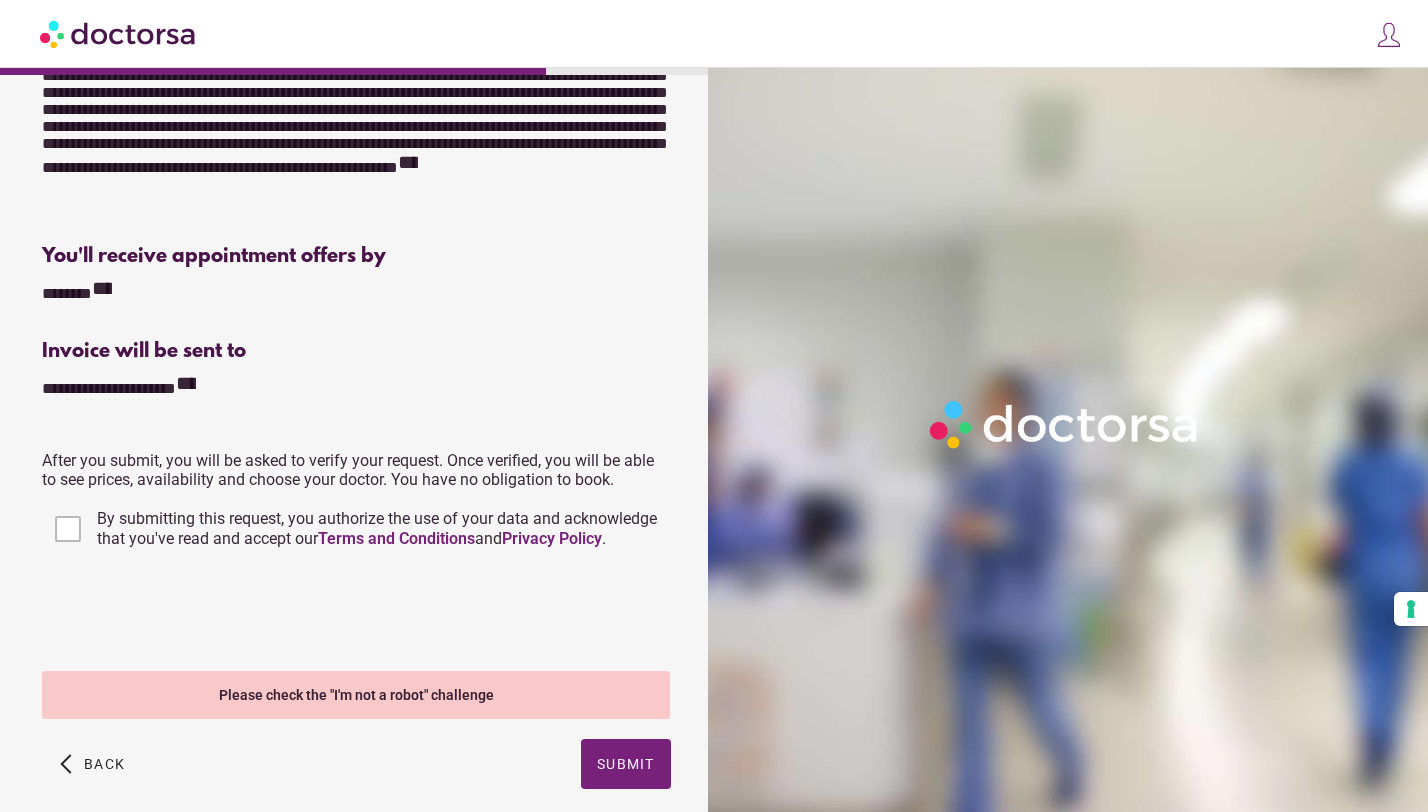 click on "Please check the "I'm not a robot" challenge" at bounding box center (356, 695) 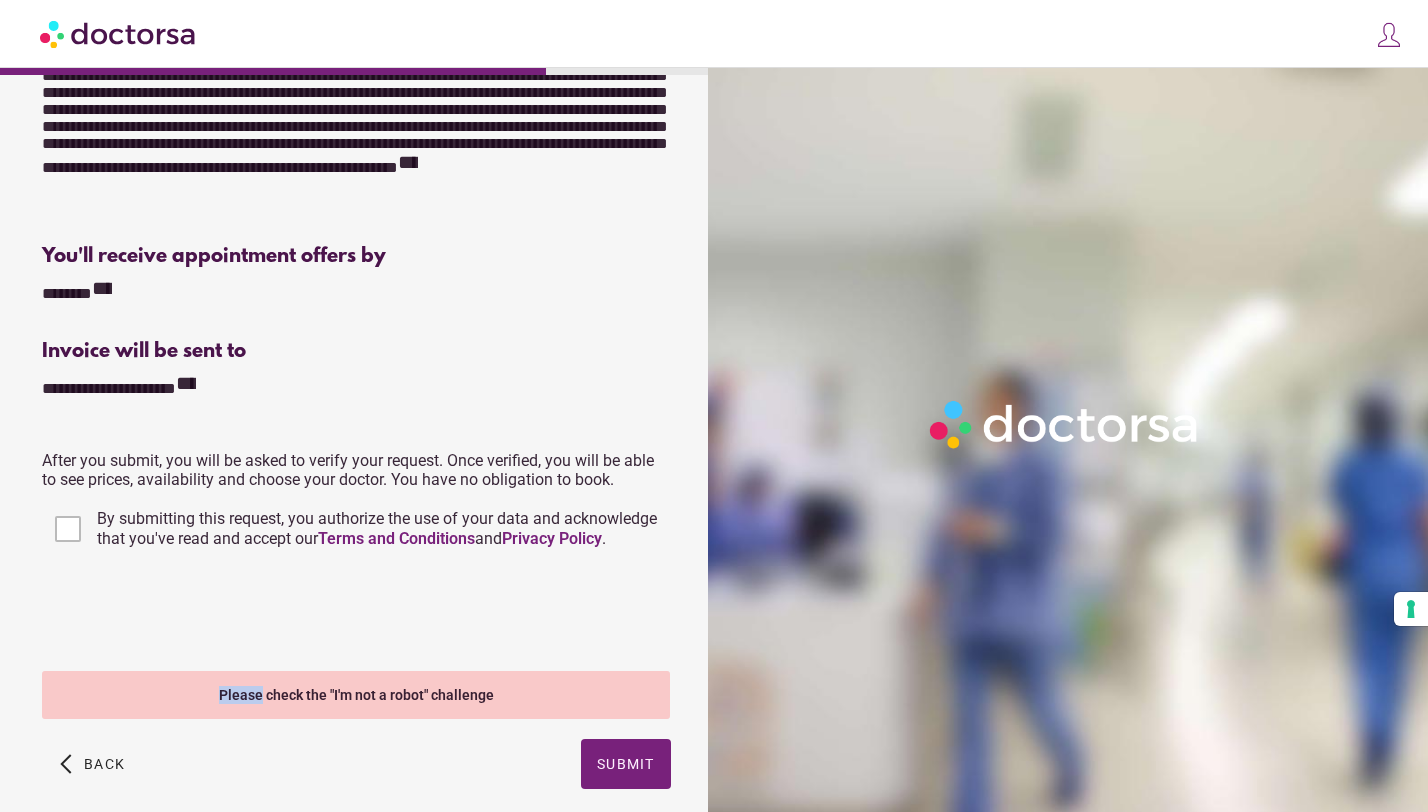 click on "Please check the "I'm not a robot" challenge" at bounding box center (356, 695) 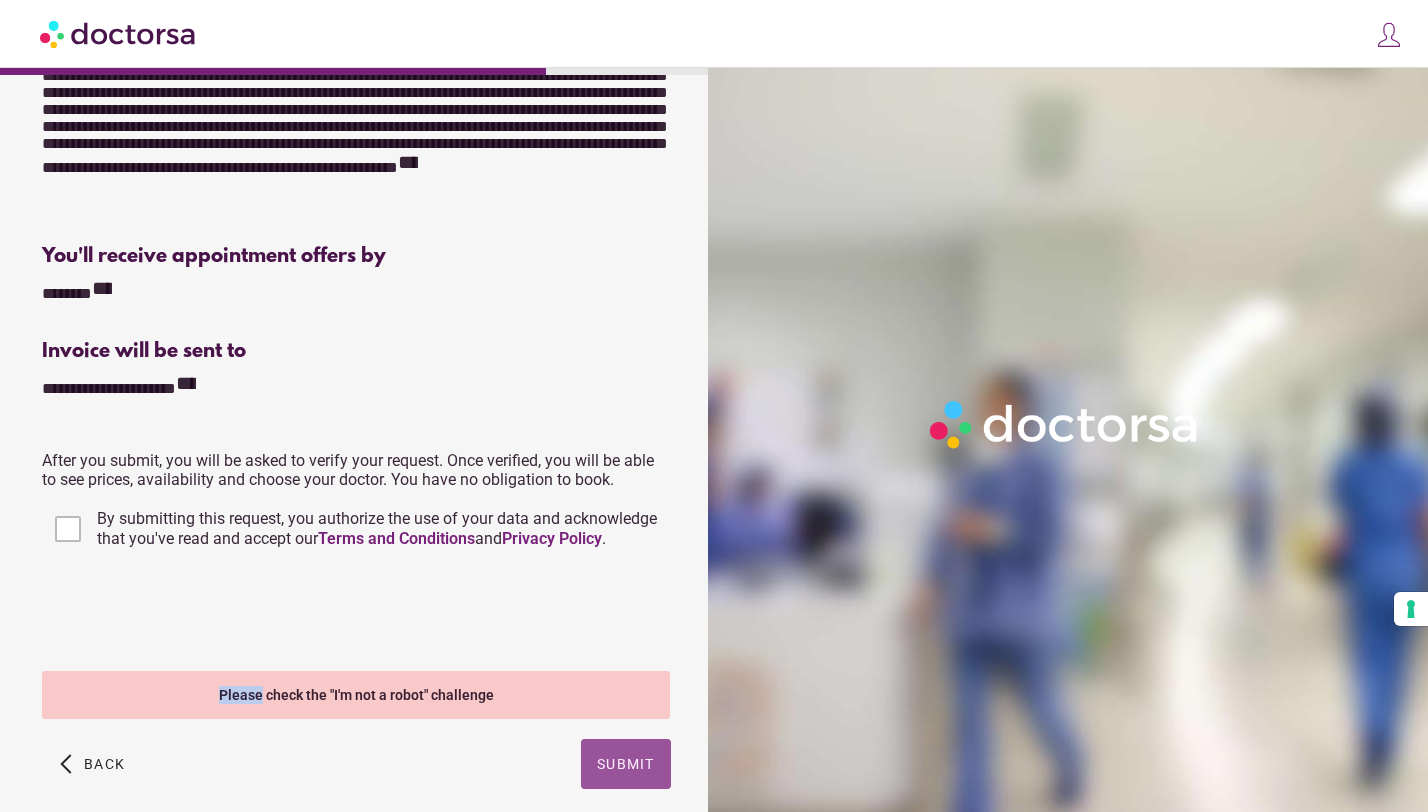 drag, startPoint x: 249, startPoint y: 699, endPoint x: 624, endPoint y: 775, distance: 382.62384 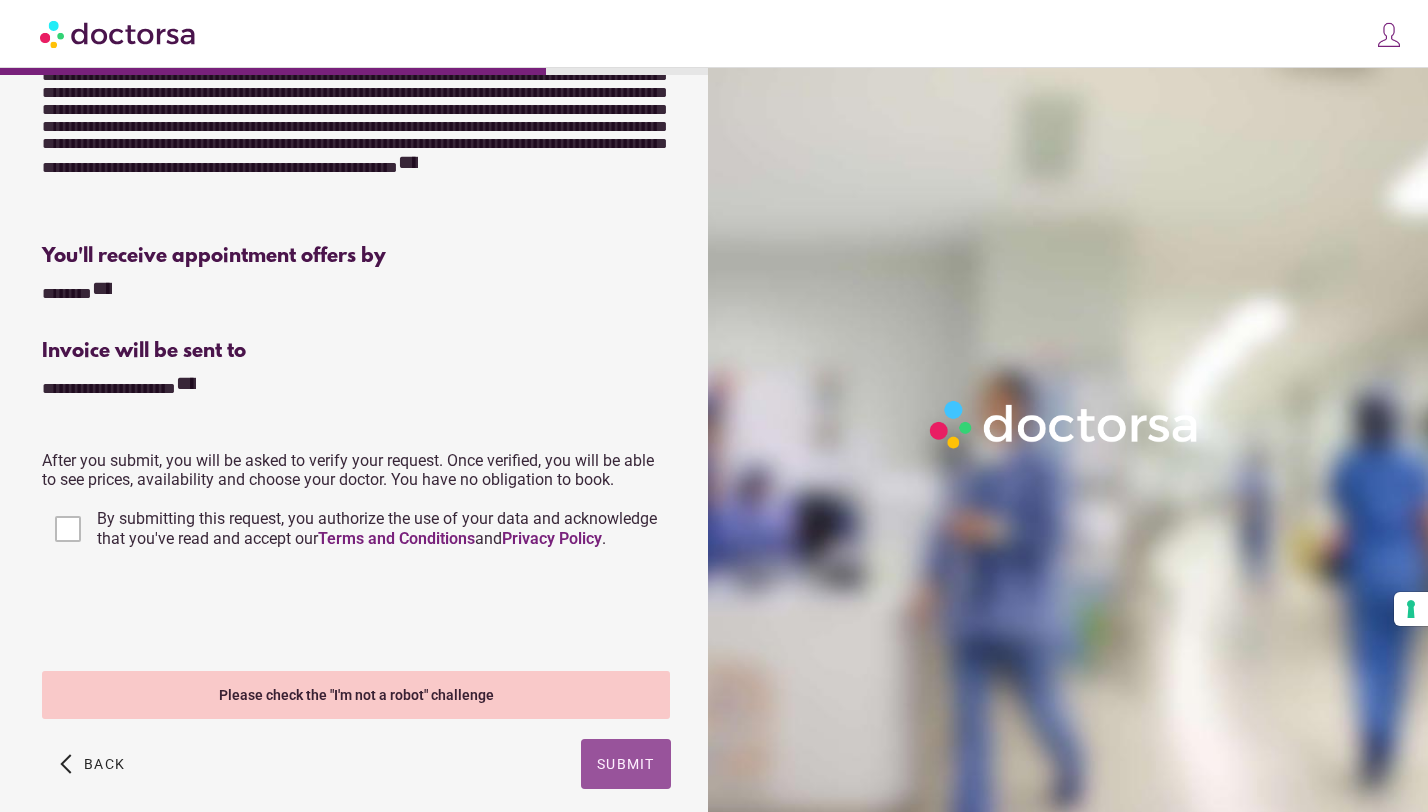 click at bounding box center (626, 764) 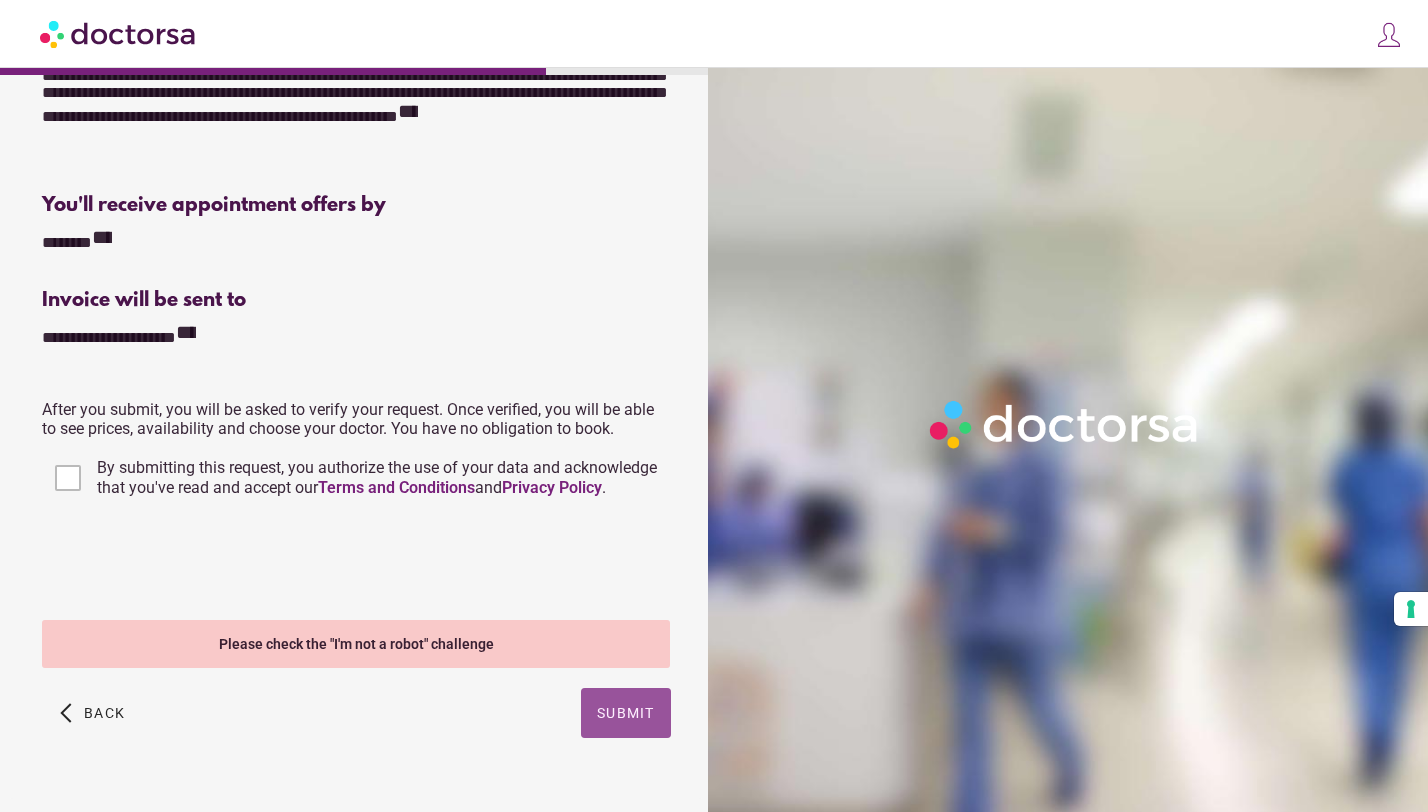 scroll, scrollTop: 493, scrollLeft: 0, axis: vertical 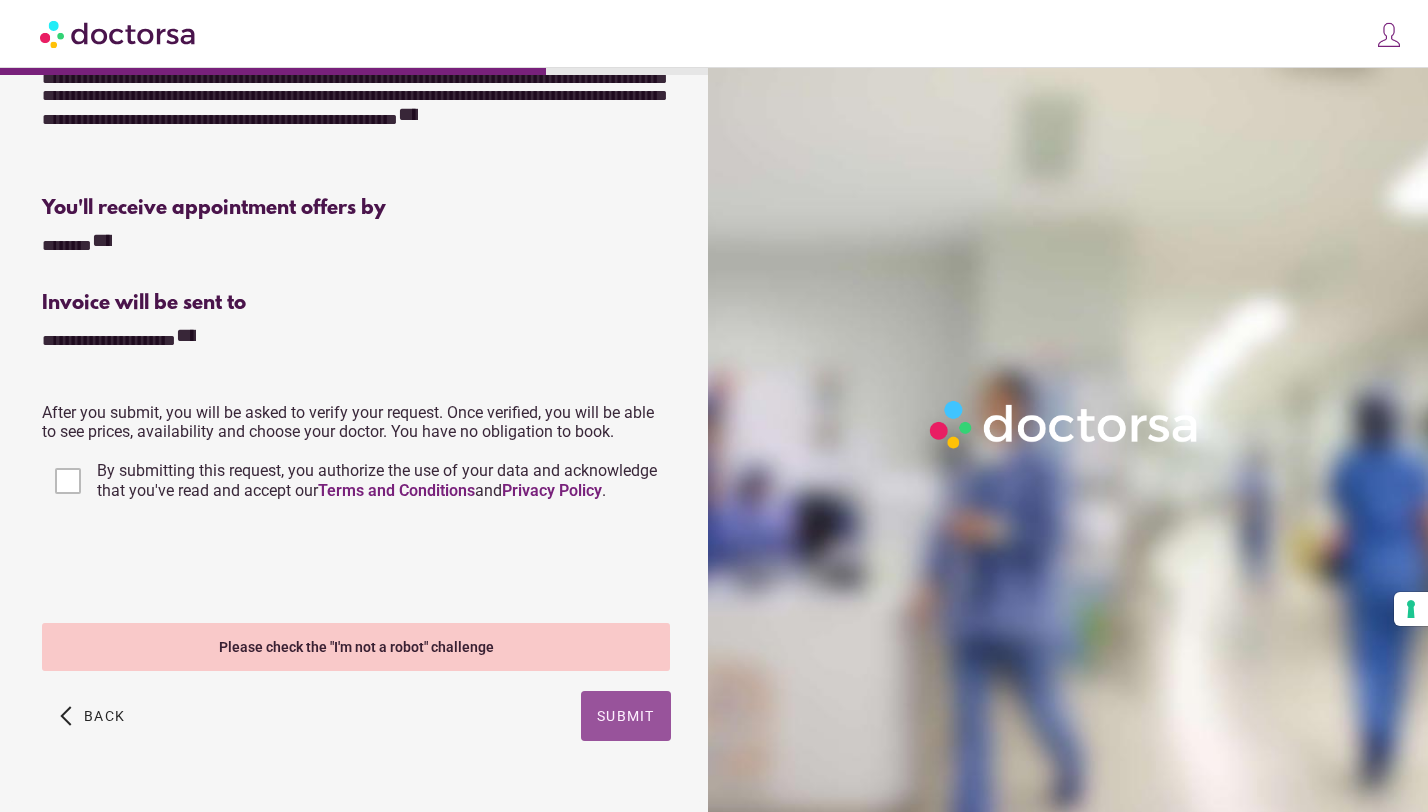 click on "Submit" at bounding box center (626, 716) 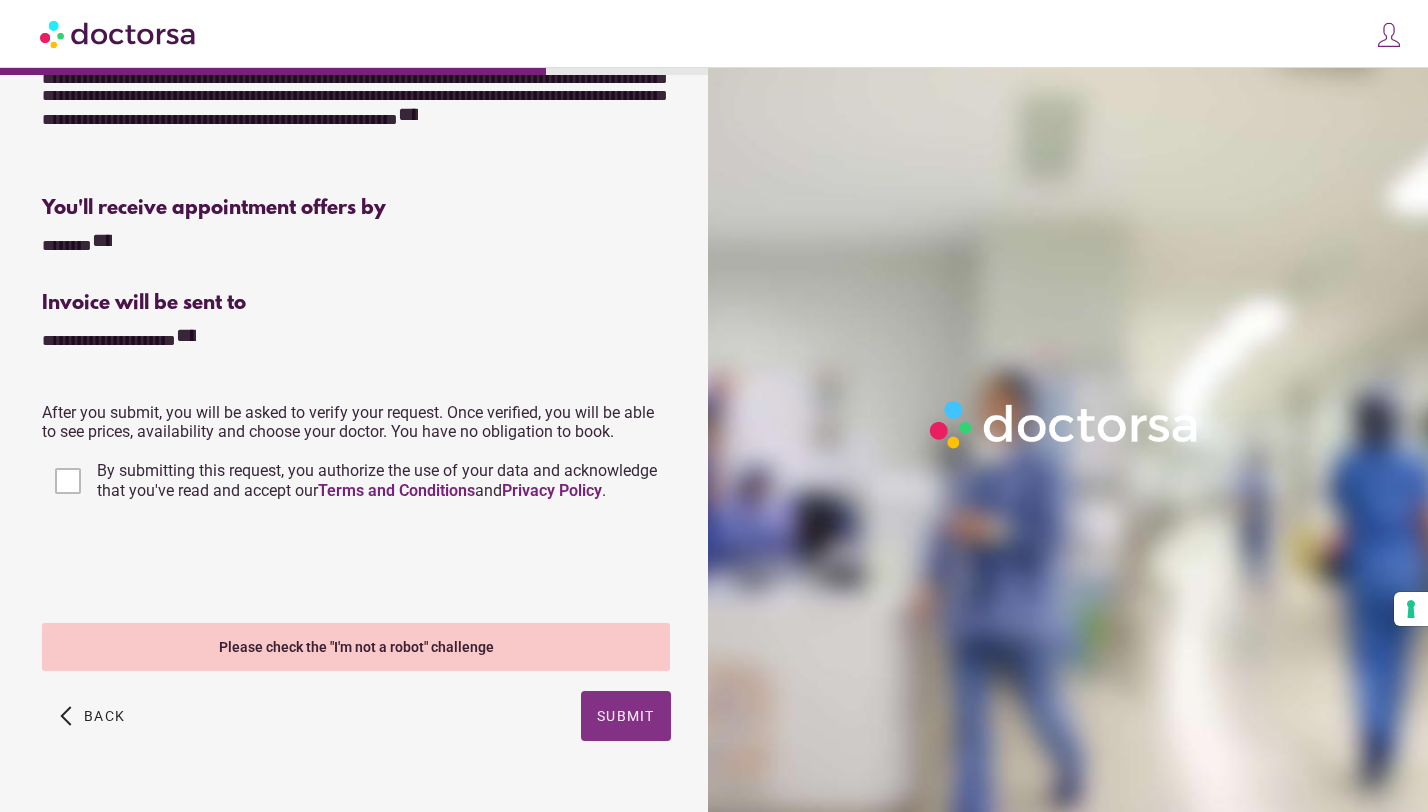 scroll, scrollTop: 465, scrollLeft: 0, axis: vertical 